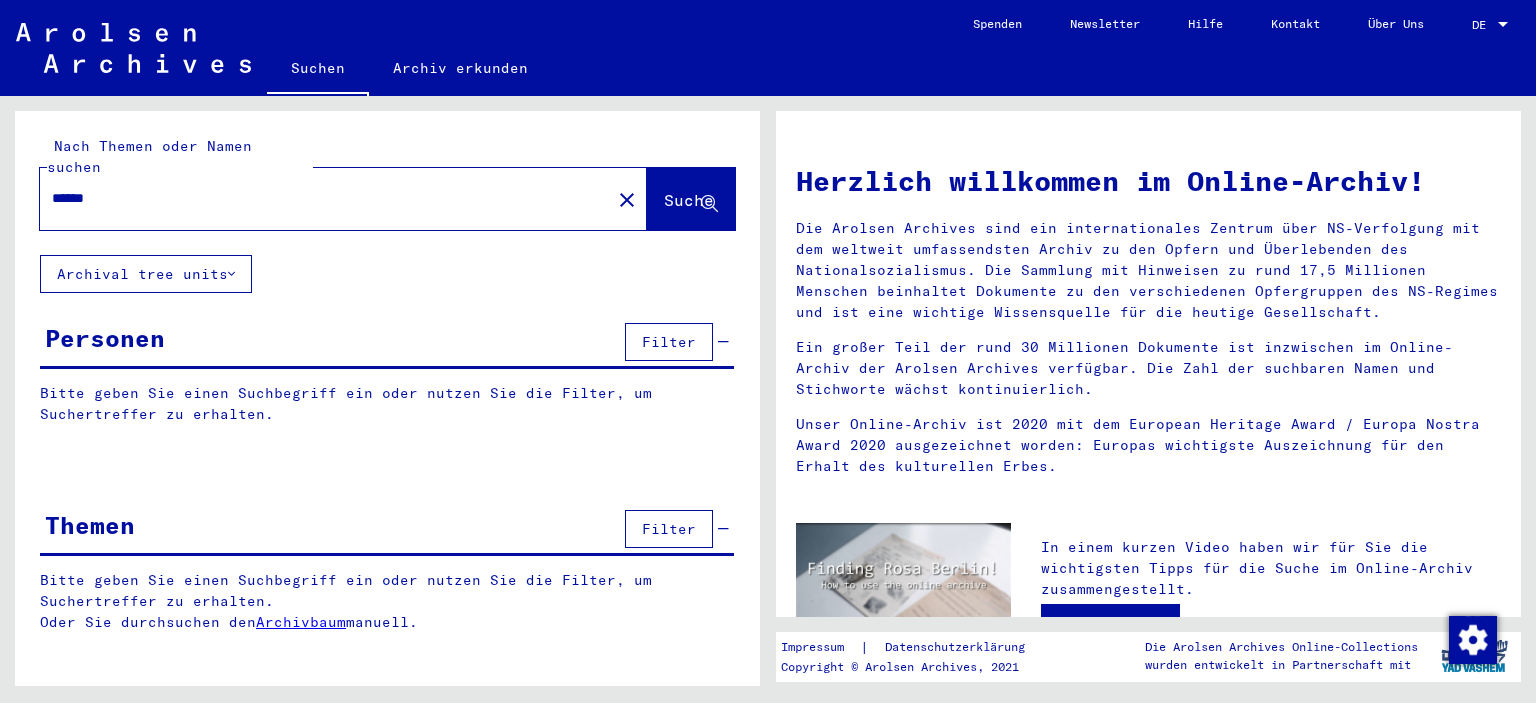 scroll, scrollTop: 0, scrollLeft: 0, axis: both 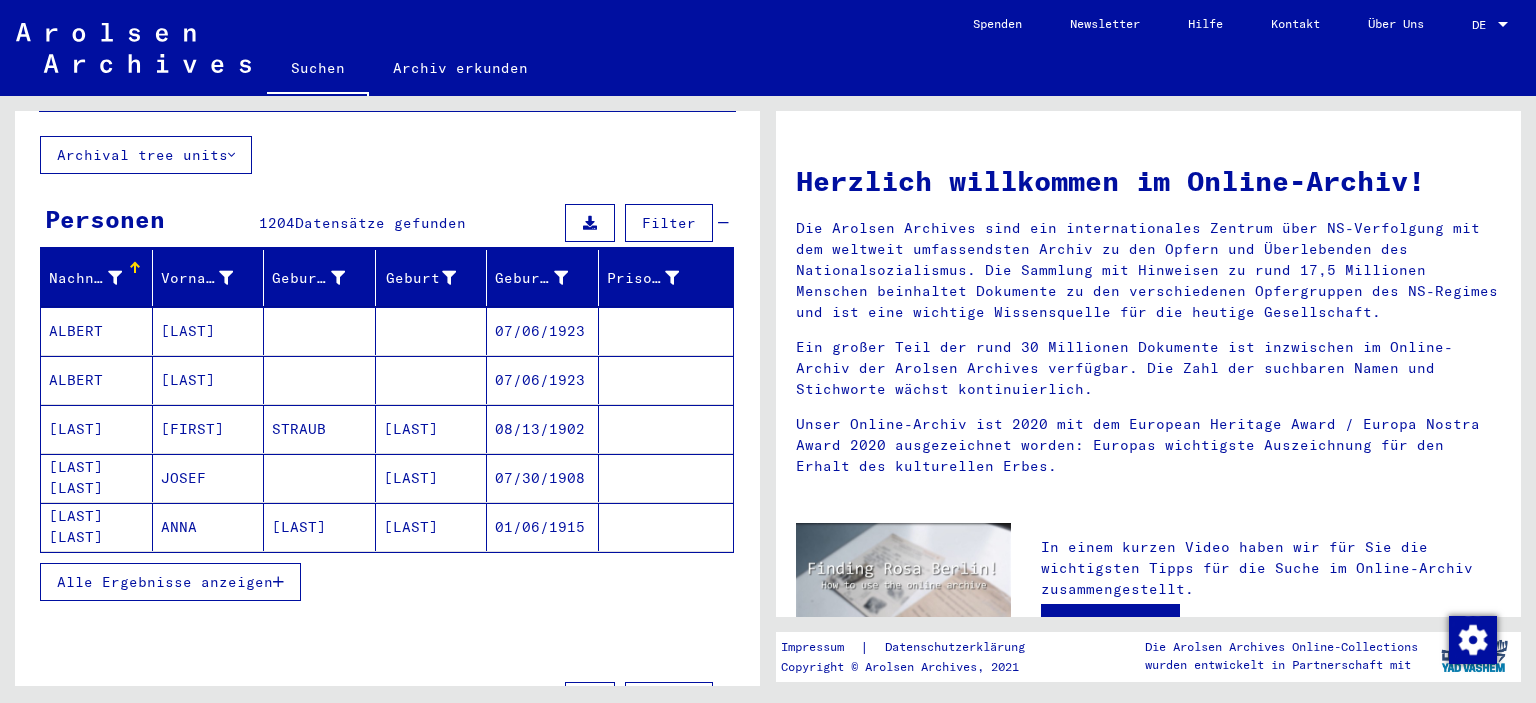 click on "Alle Ergebnisse anzeigen" at bounding box center (170, 582) 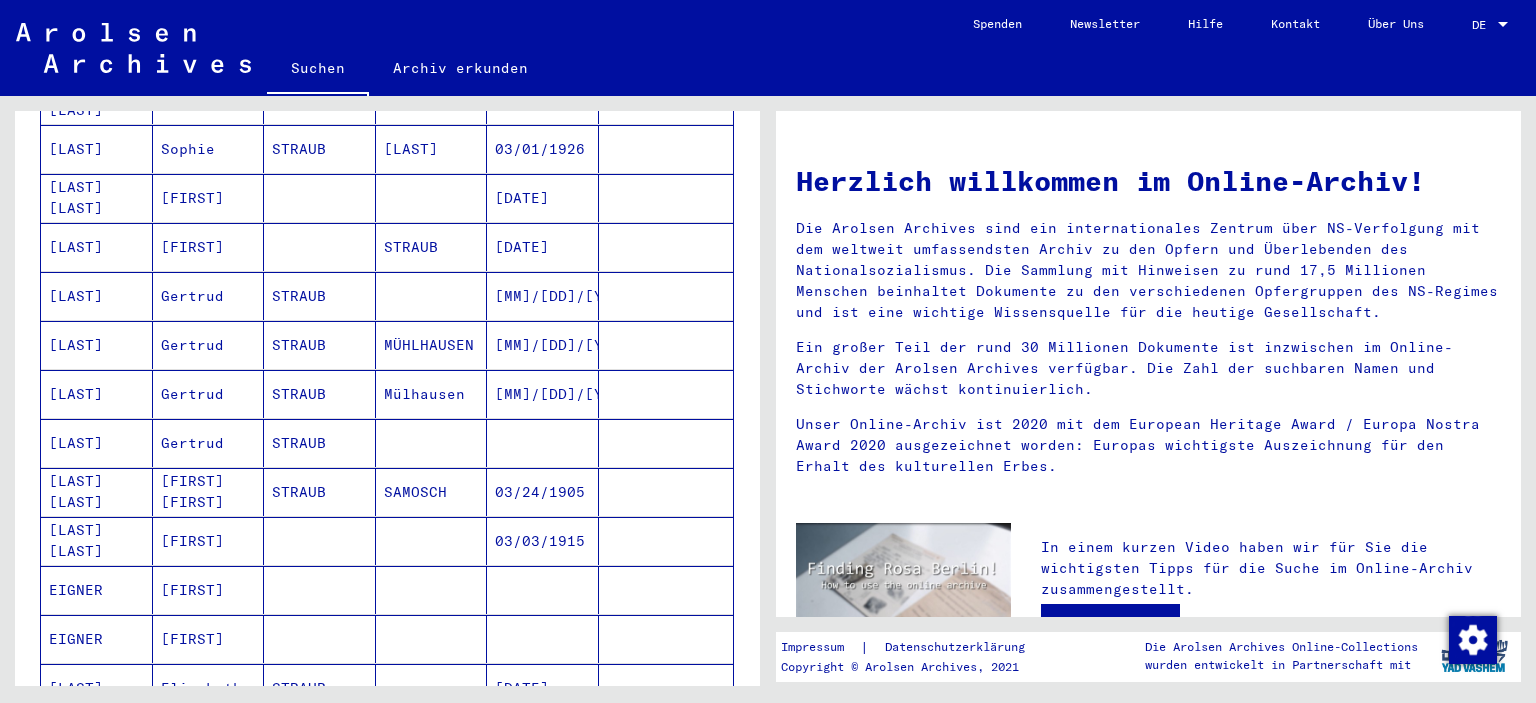 scroll, scrollTop: 840, scrollLeft: 0, axis: vertical 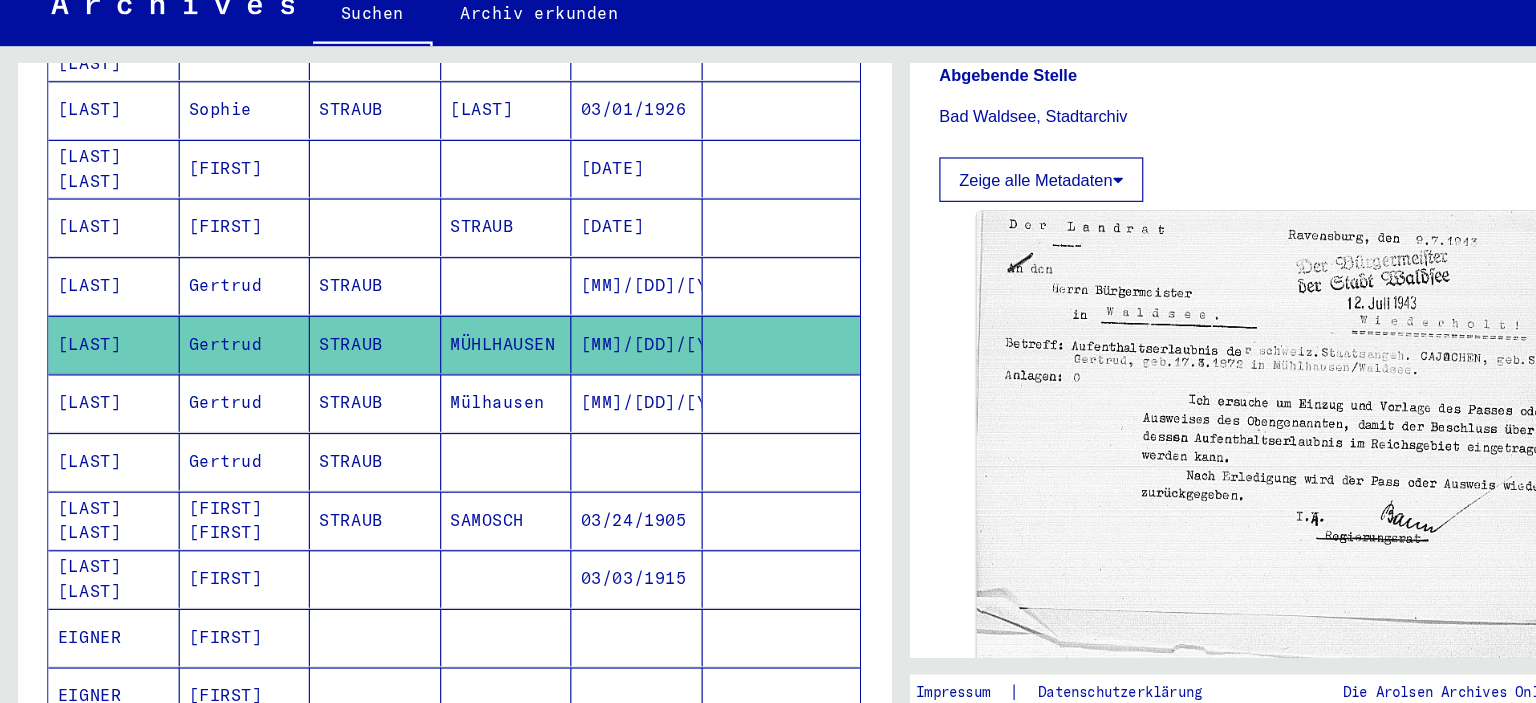 click on "Mülhausen" at bounding box center (432, 450) 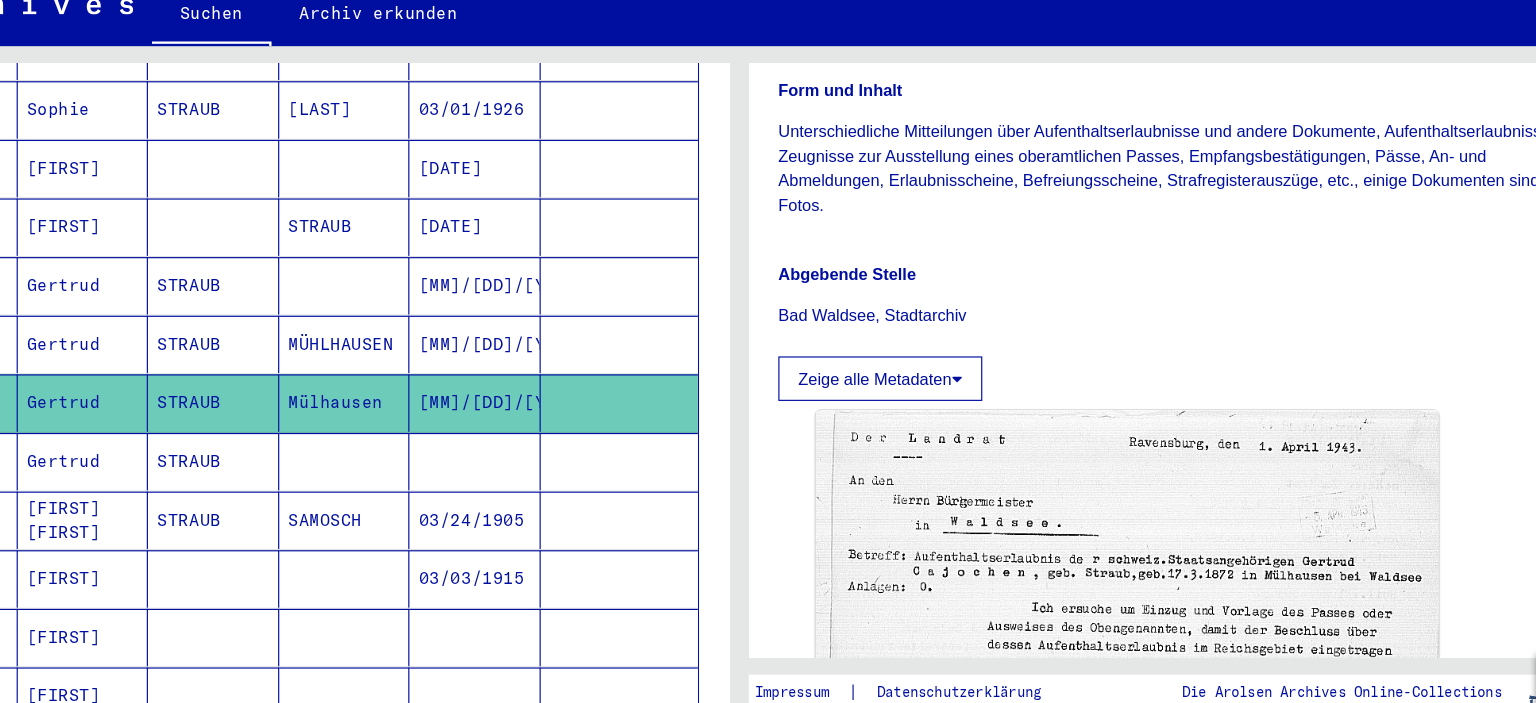 scroll, scrollTop: 554, scrollLeft: 0, axis: vertical 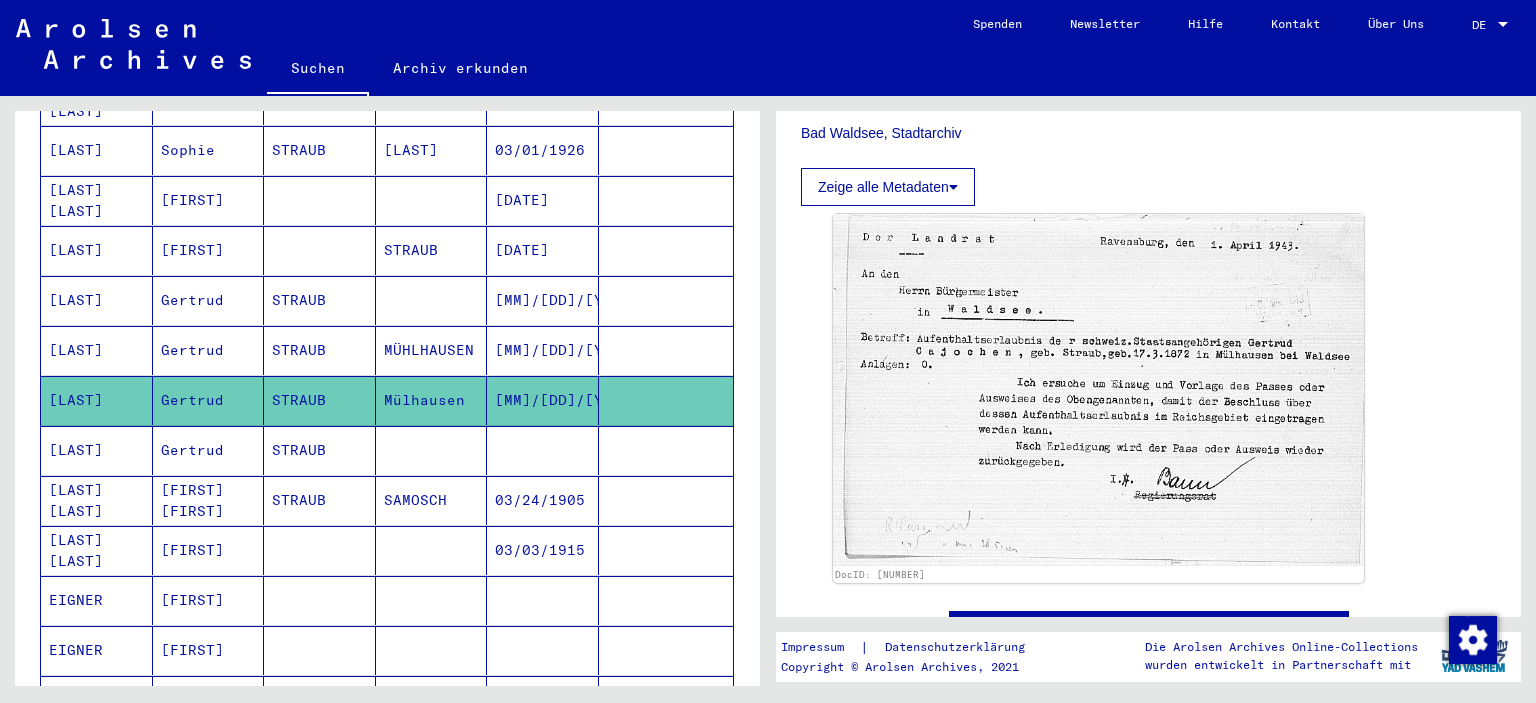 click on "STRAUB" at bounding box center (320, 500) 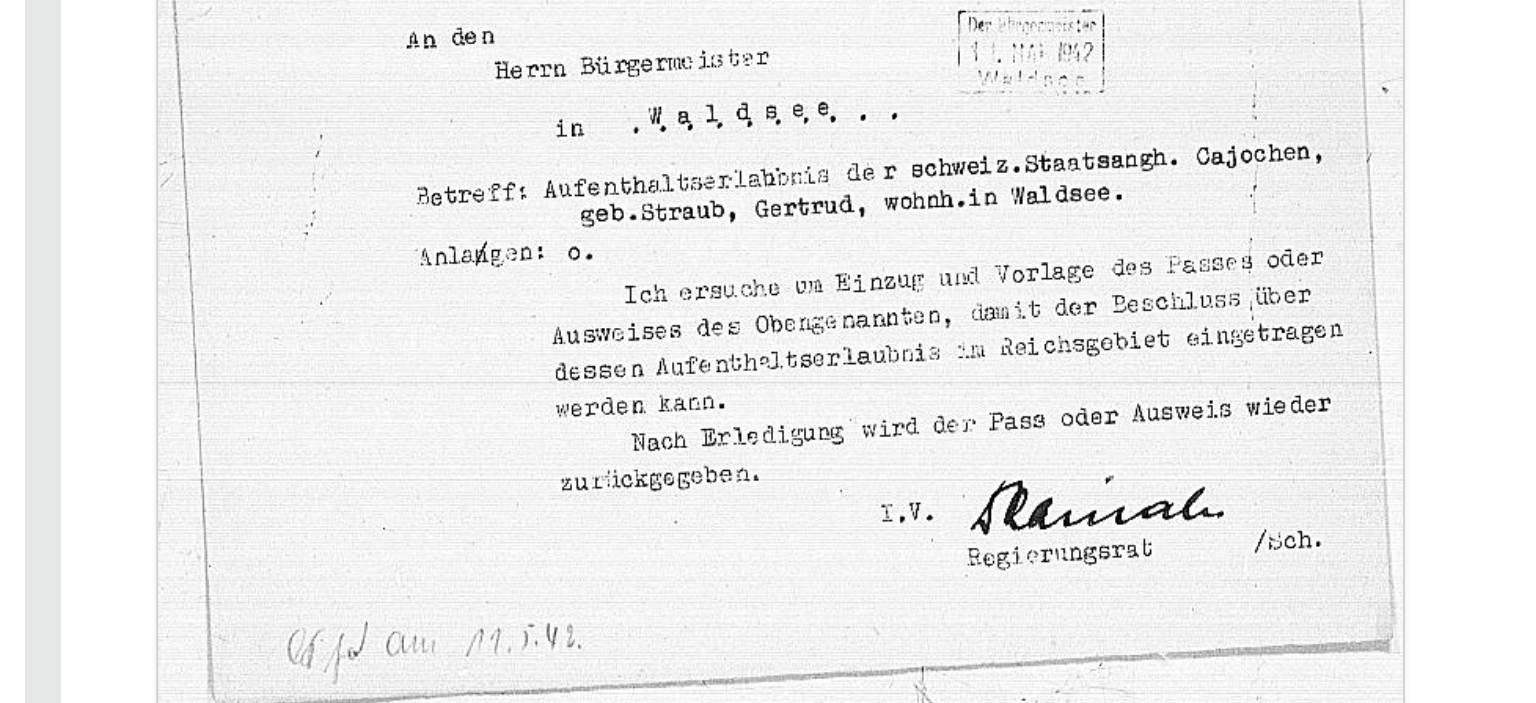 scroll, scrollTop: 650, scrollLeft: 0, axis: vertical 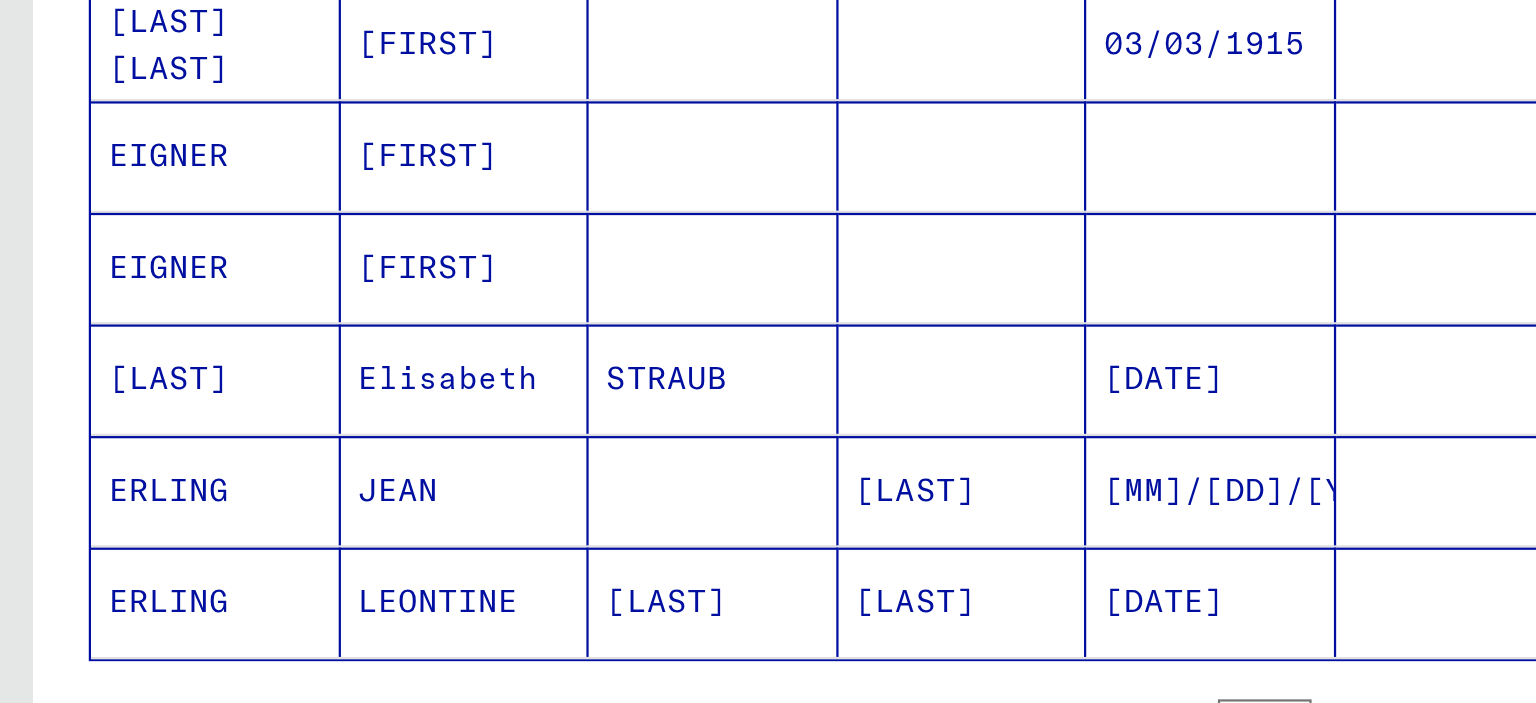 click on "STRAUB" at bounding box center (320, 425) 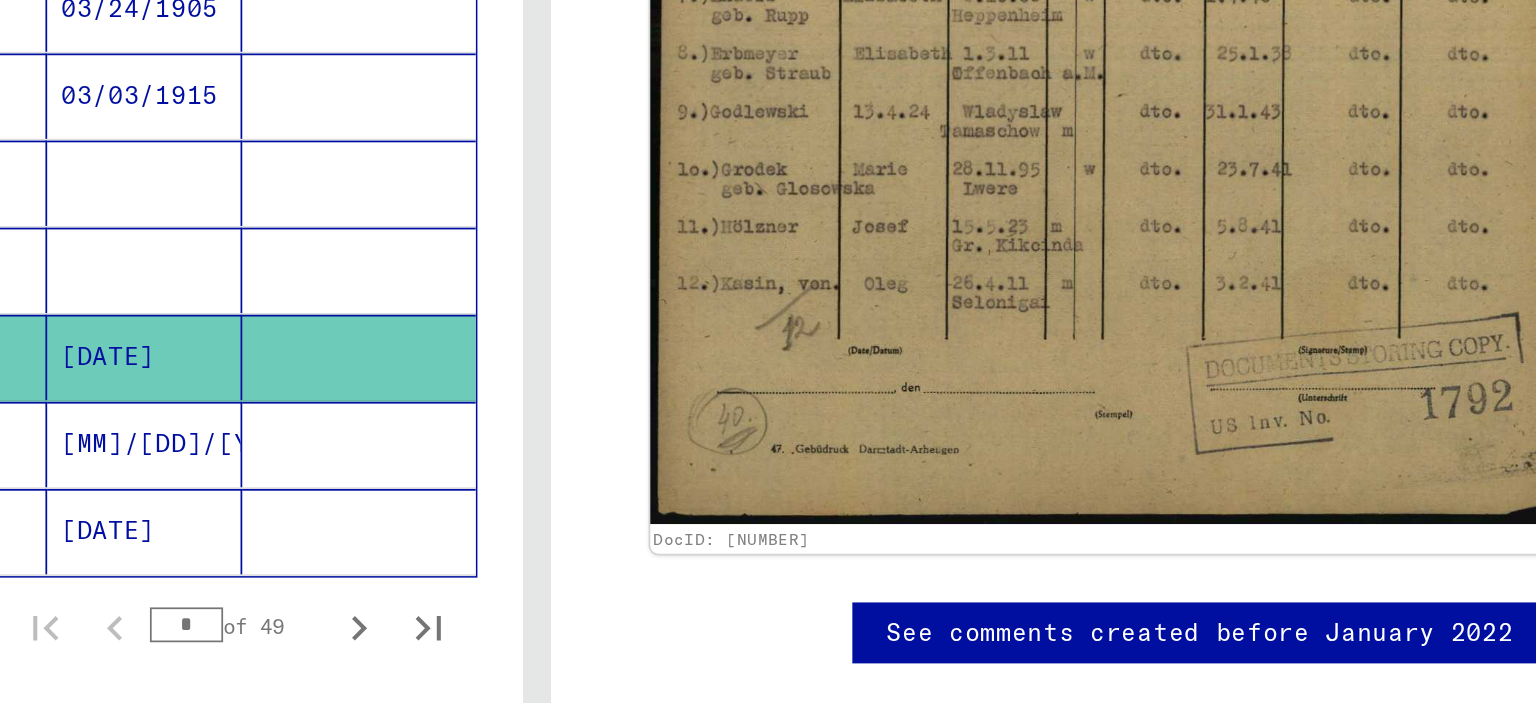 scroll, scrollTop: 746, scrollLeft: 0, axis: vertical 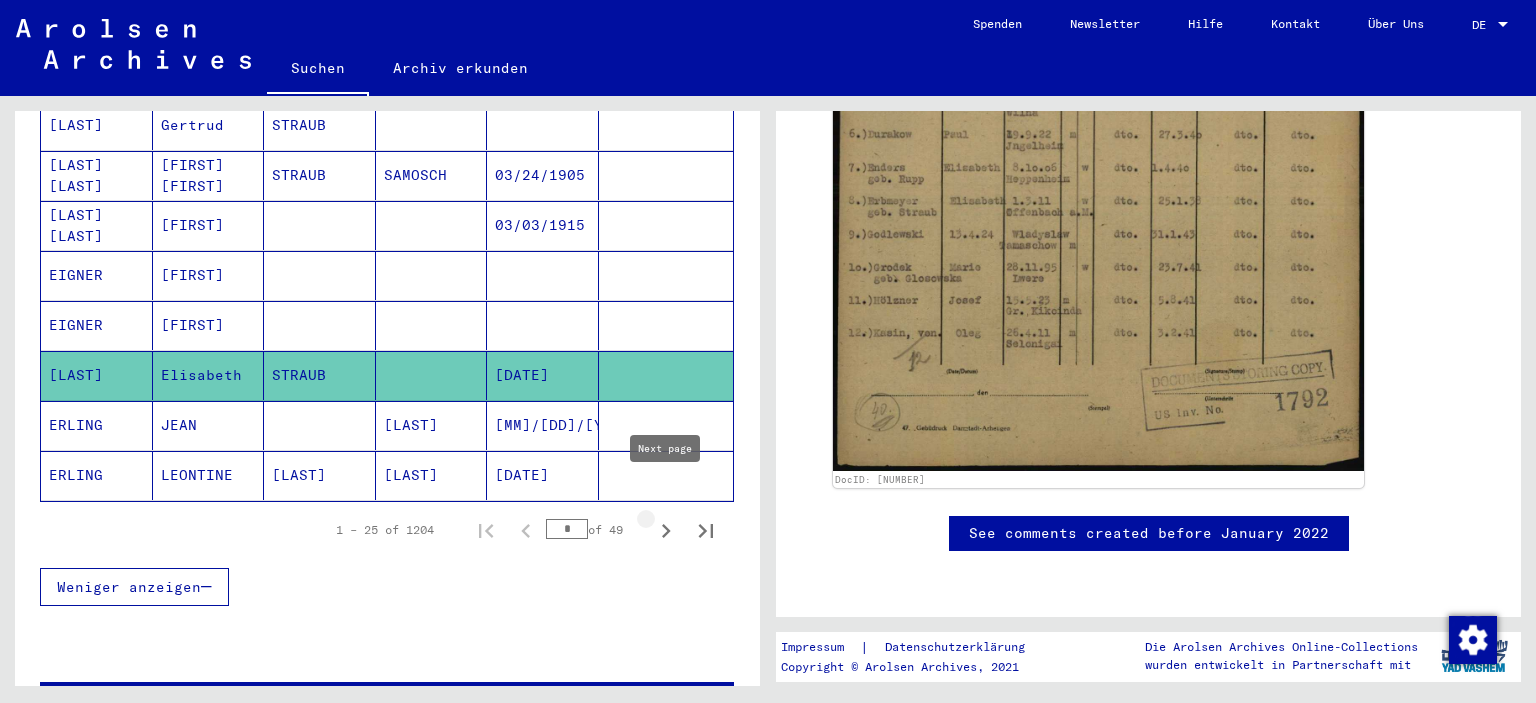click 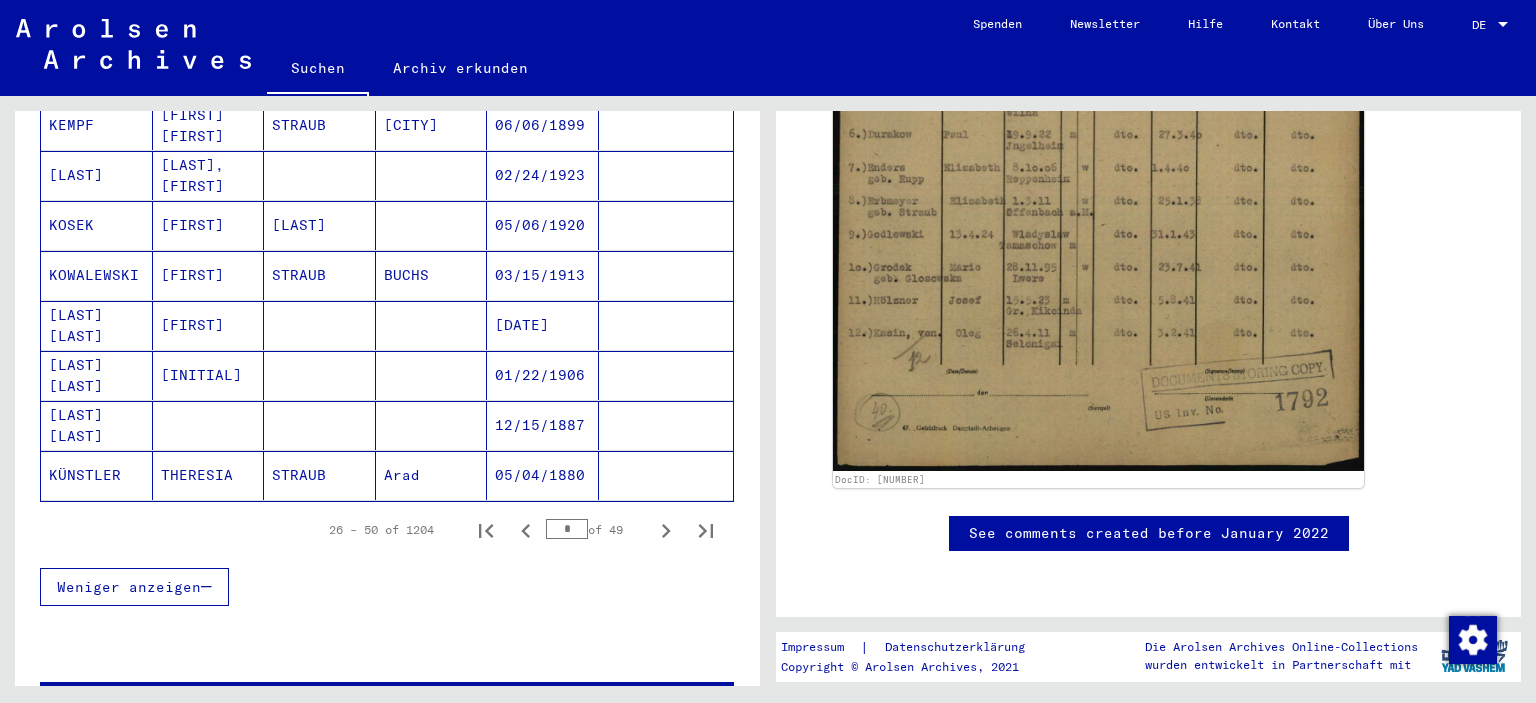click on "STRAUB" at bounding box center [320, 325] 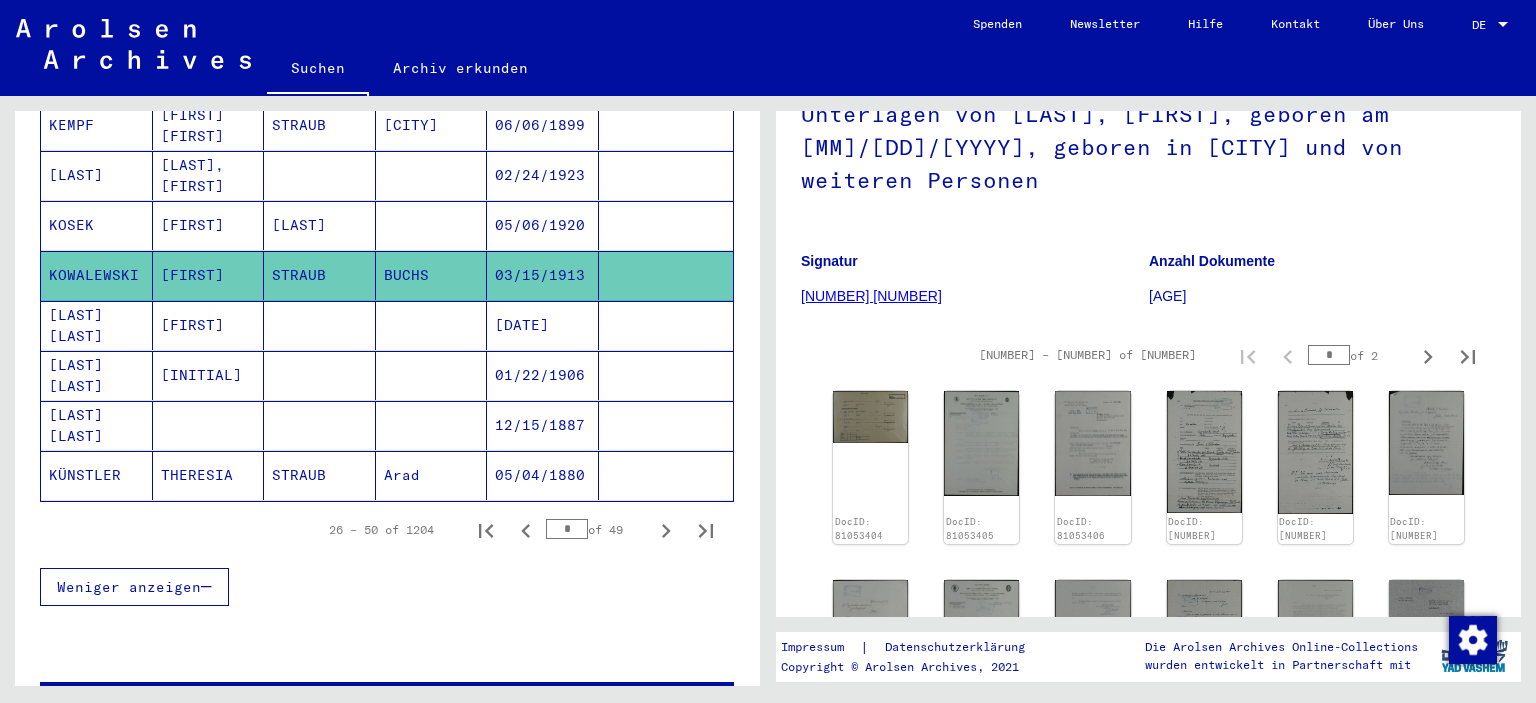 scroll, scrollTop: 160, scrollLeft: 0, axis: vertical 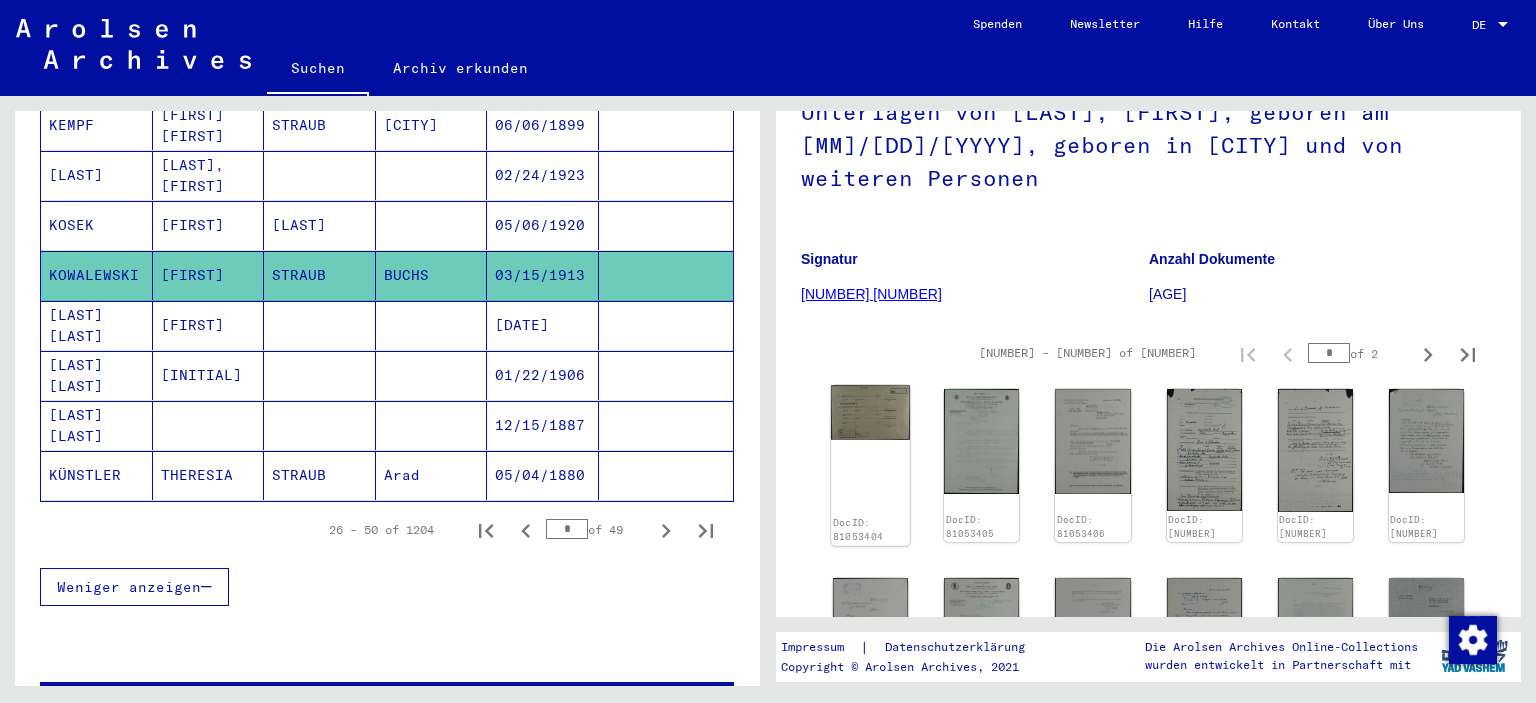 click 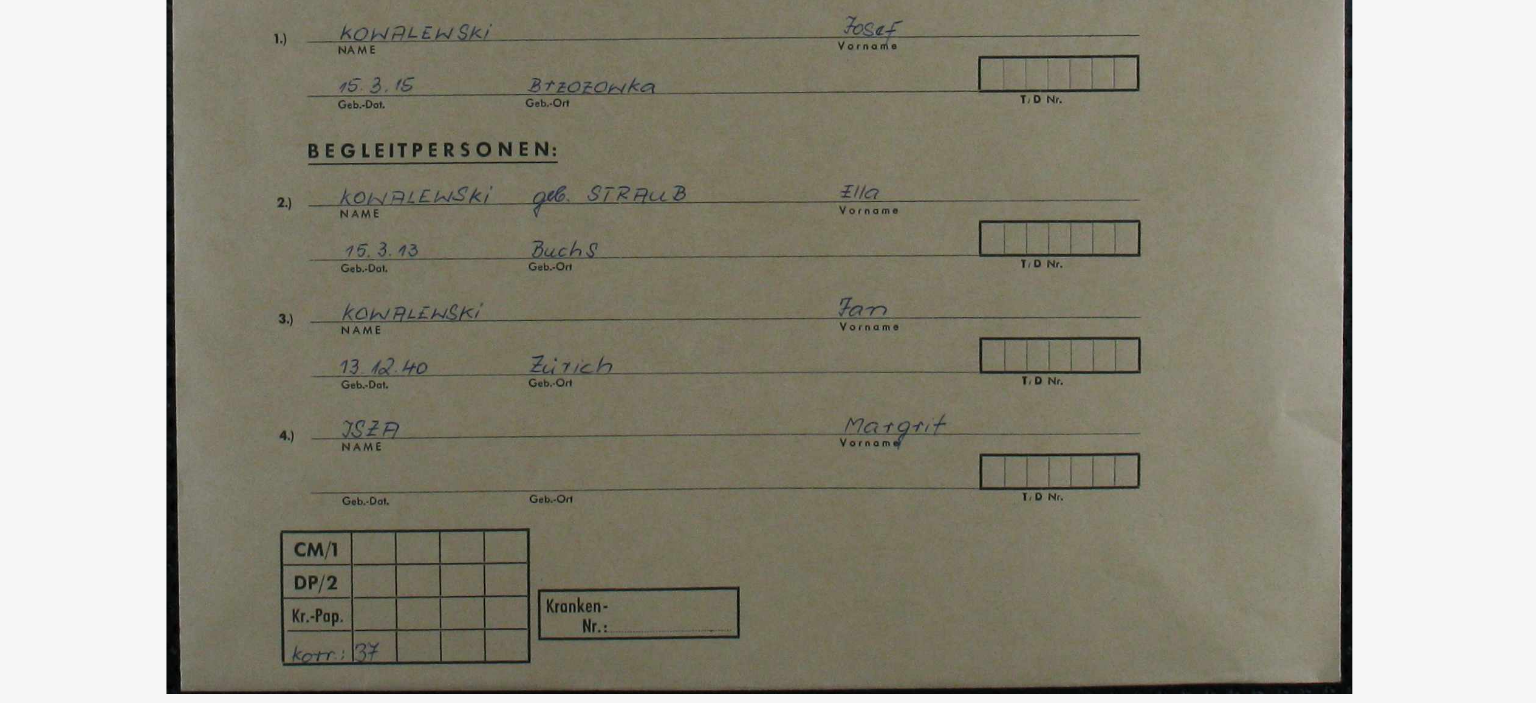 scroll, scrollTop: 160, scrollLeft: 0, axis: vertical 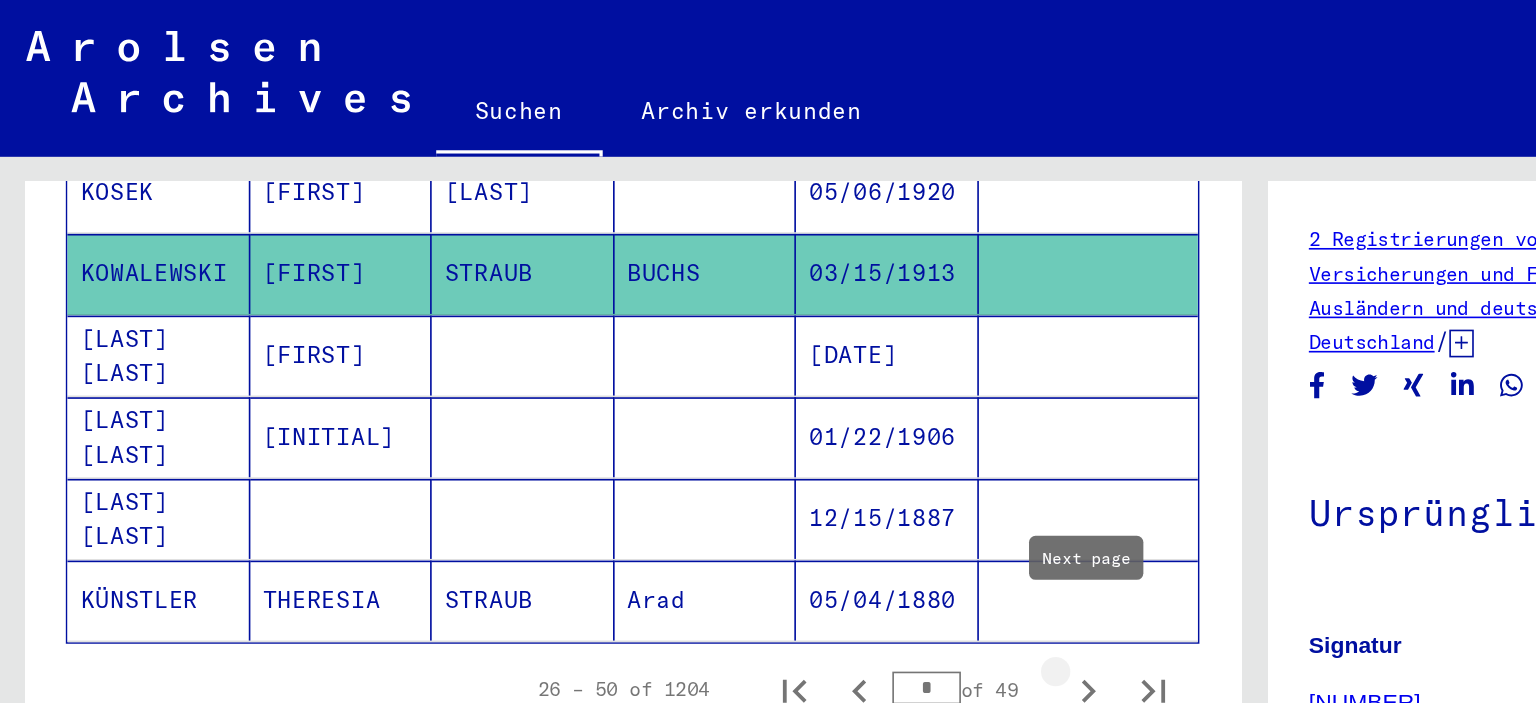 click 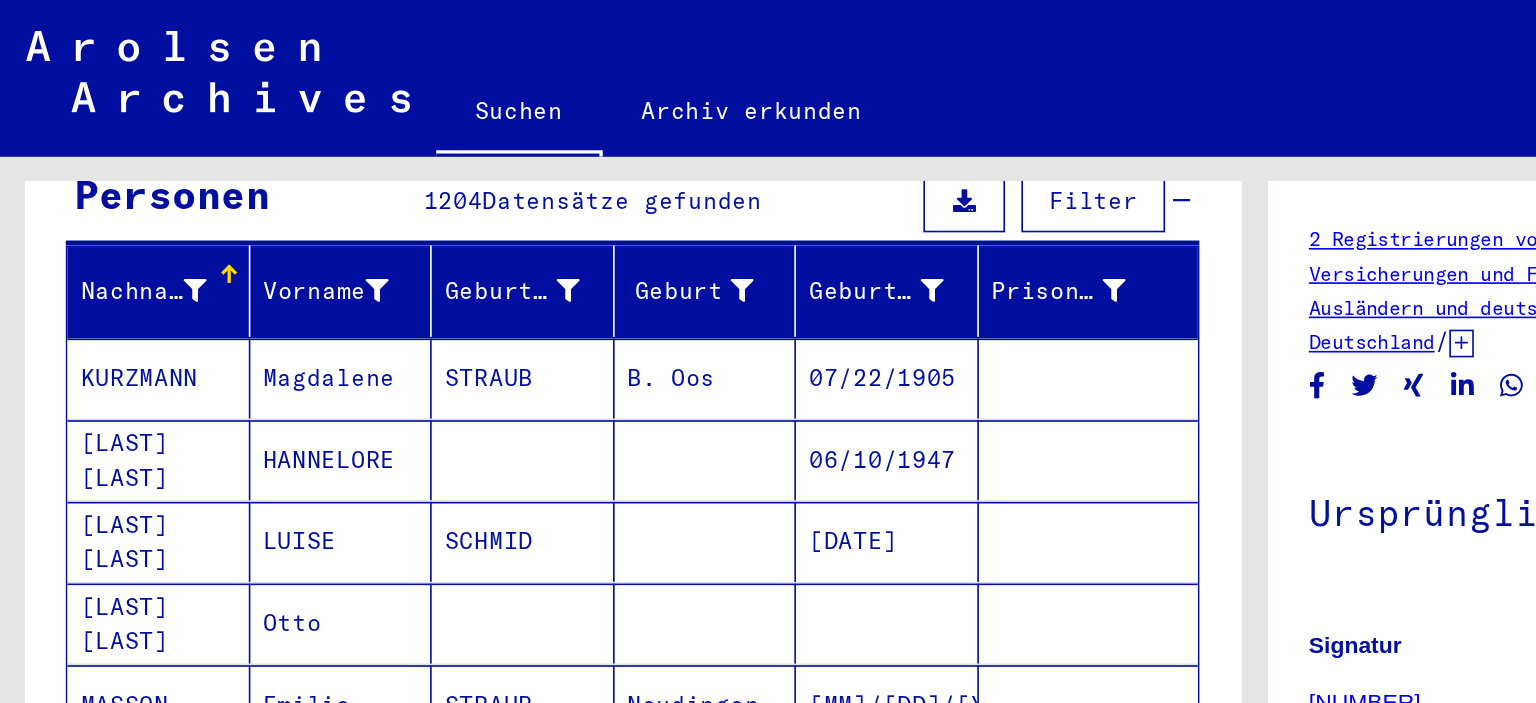 scroll, scrollTop: 217, scrollLeft: 0, axis: vertical 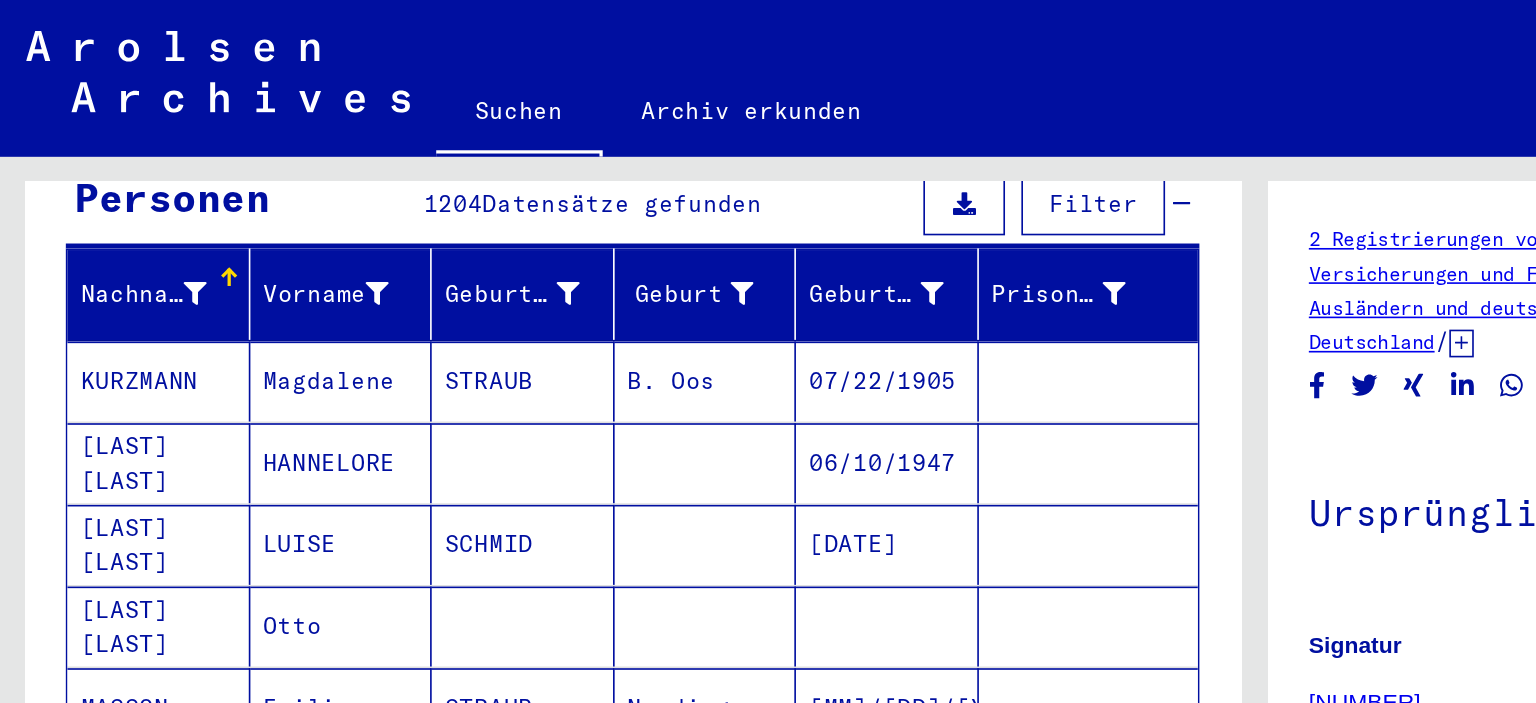click on "STRAUB" at bounding box center [320, 283] 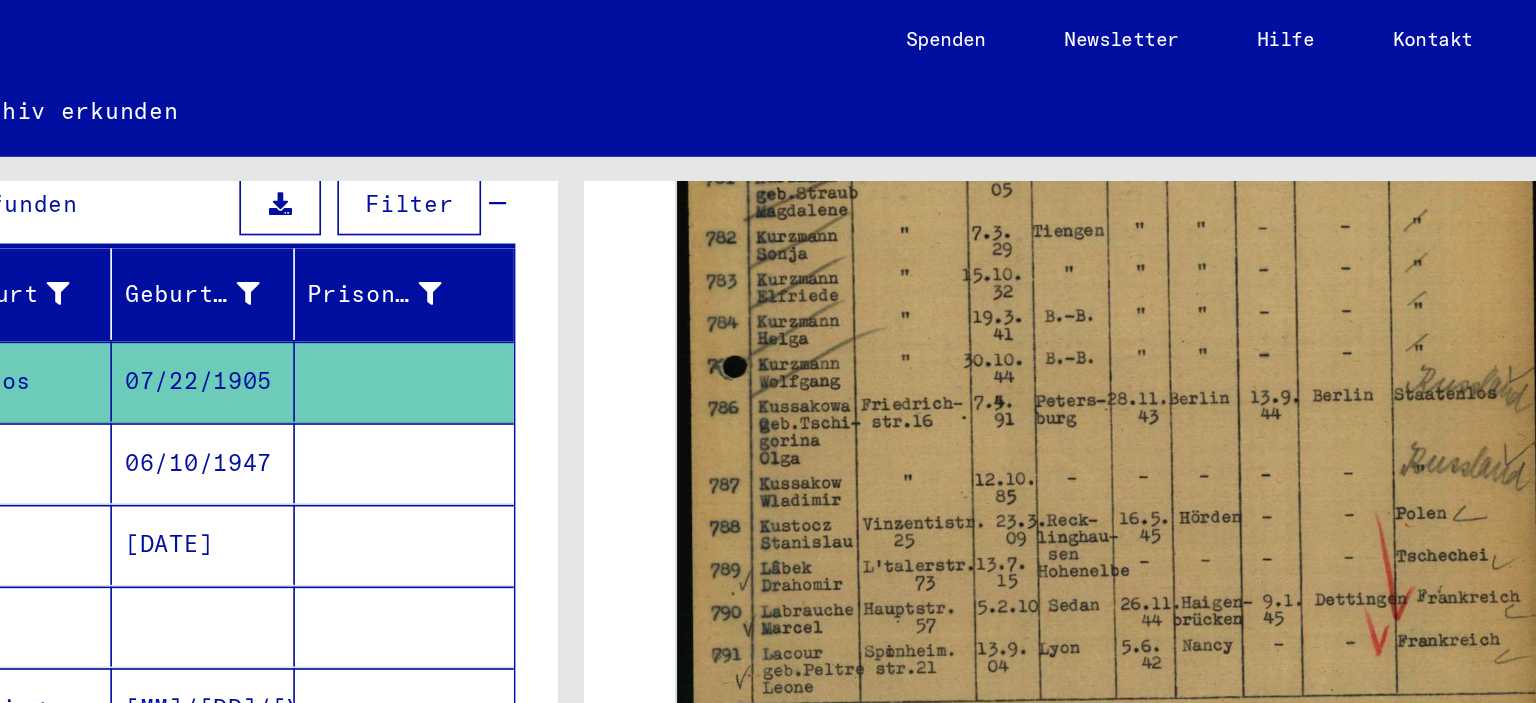 scroll, scrollTop: 715, scrollLeft: 0, axis: vertical 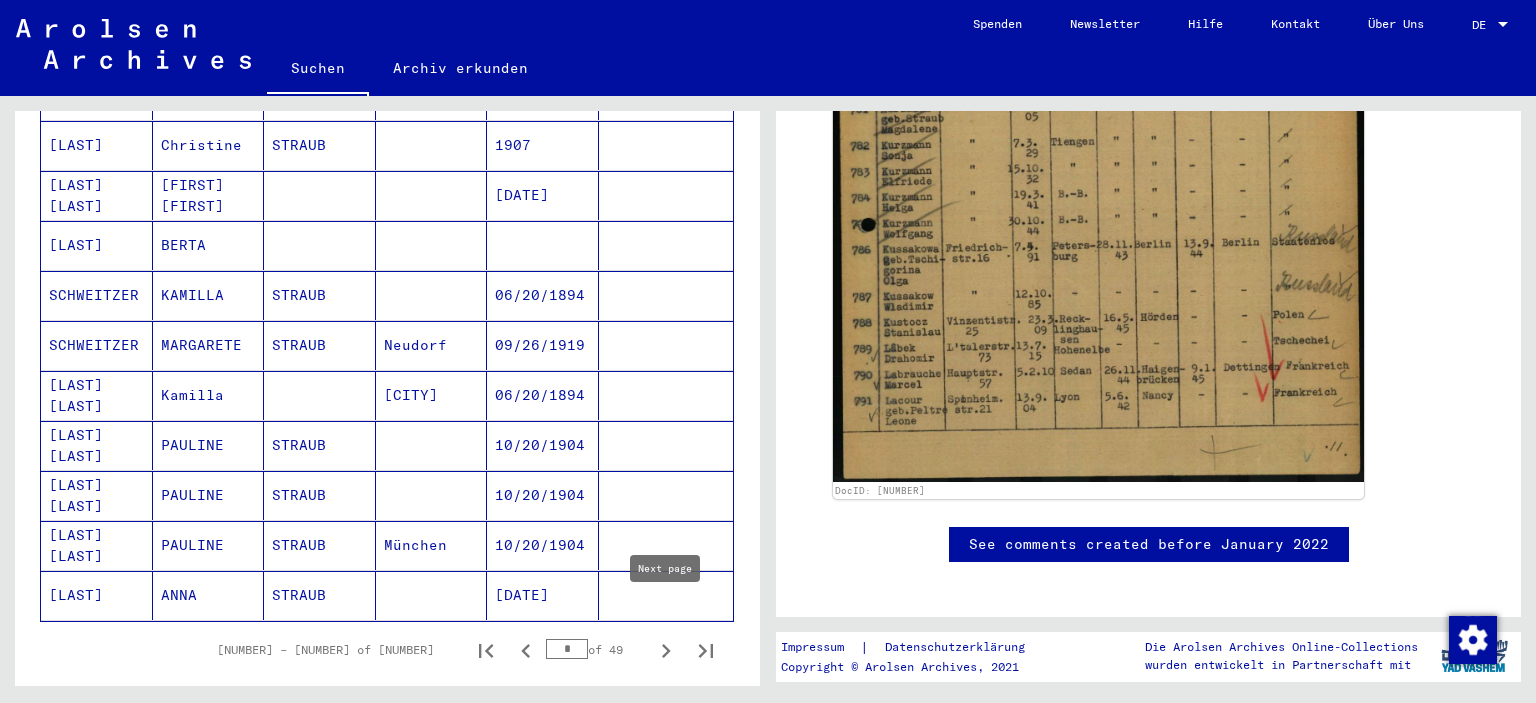 click 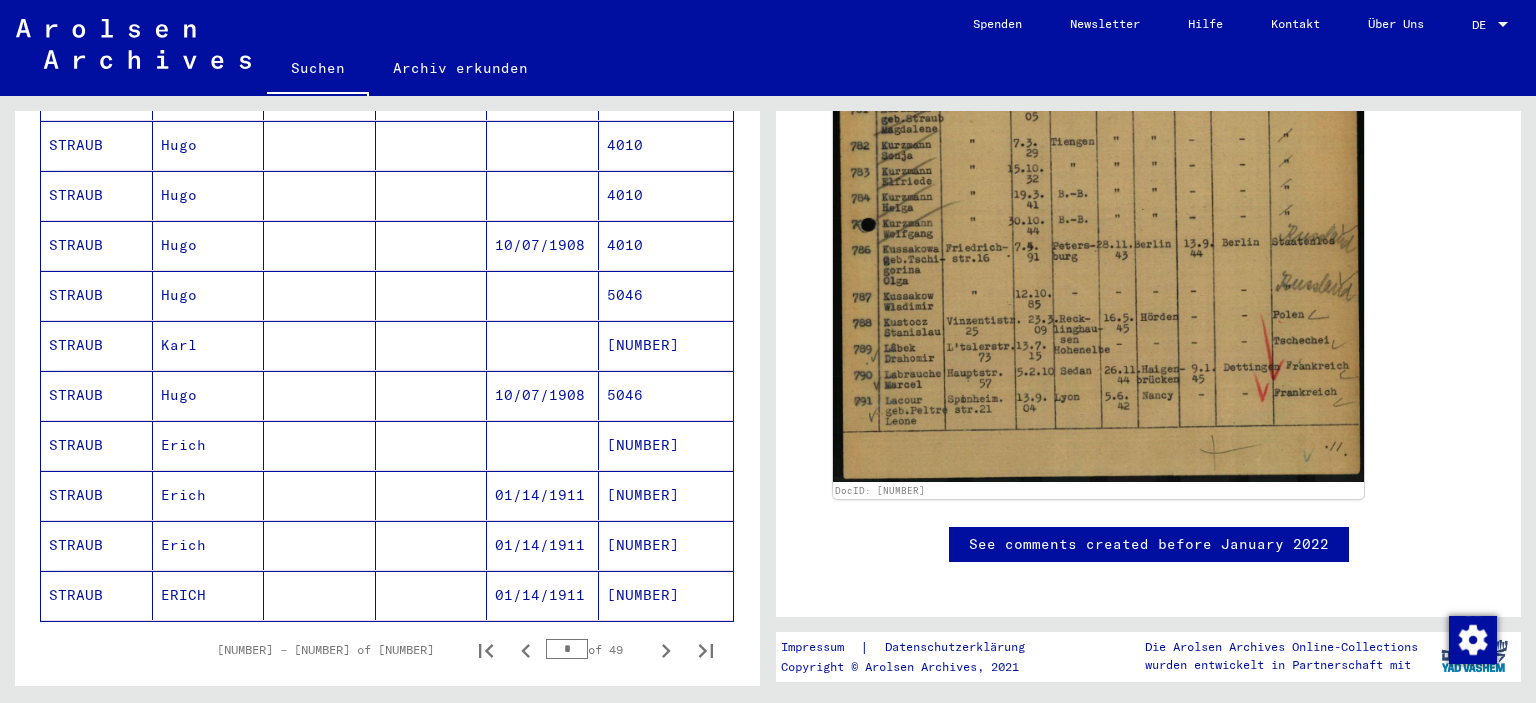 click on "STRAUB" at bounding box center (97, 345) 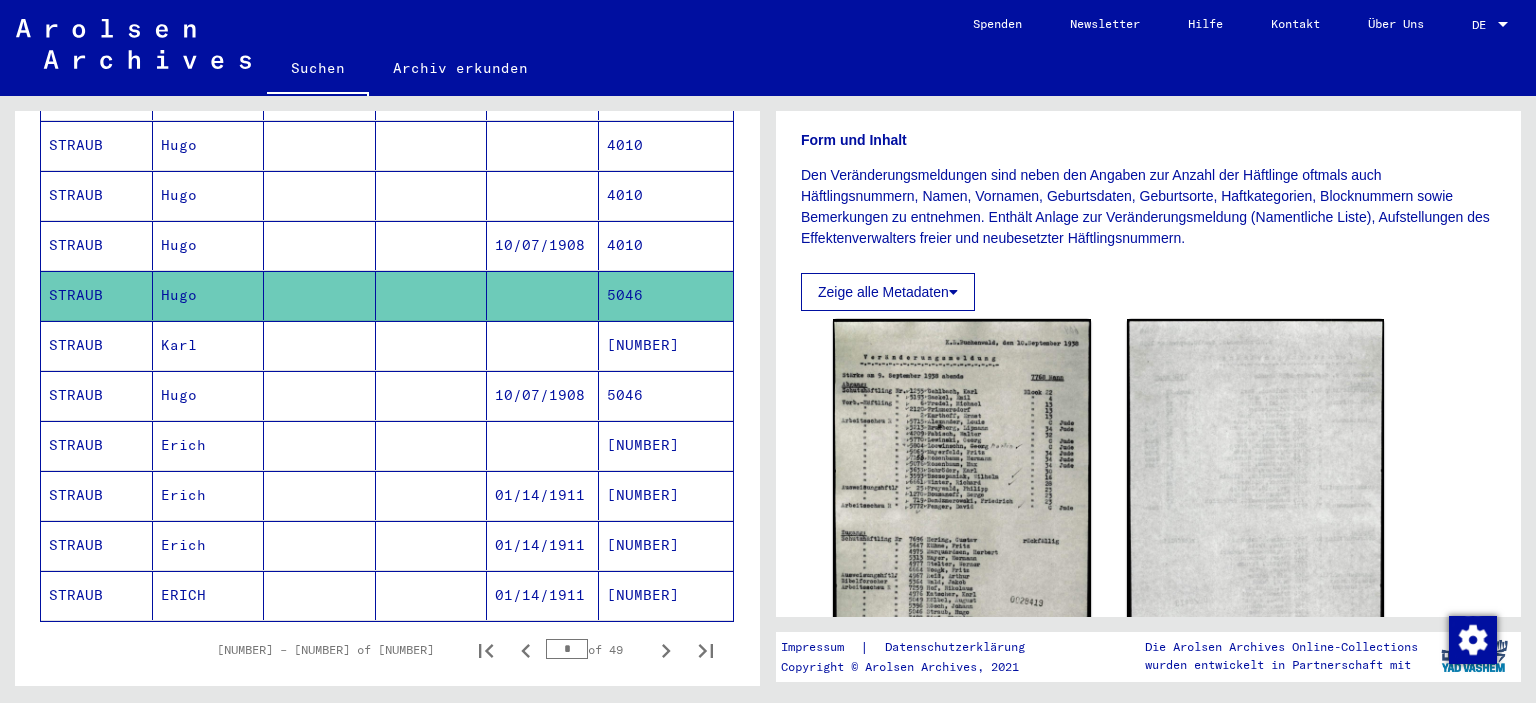 scroll, scrollTop: 297, scrollLeft: 0, axis: vertical 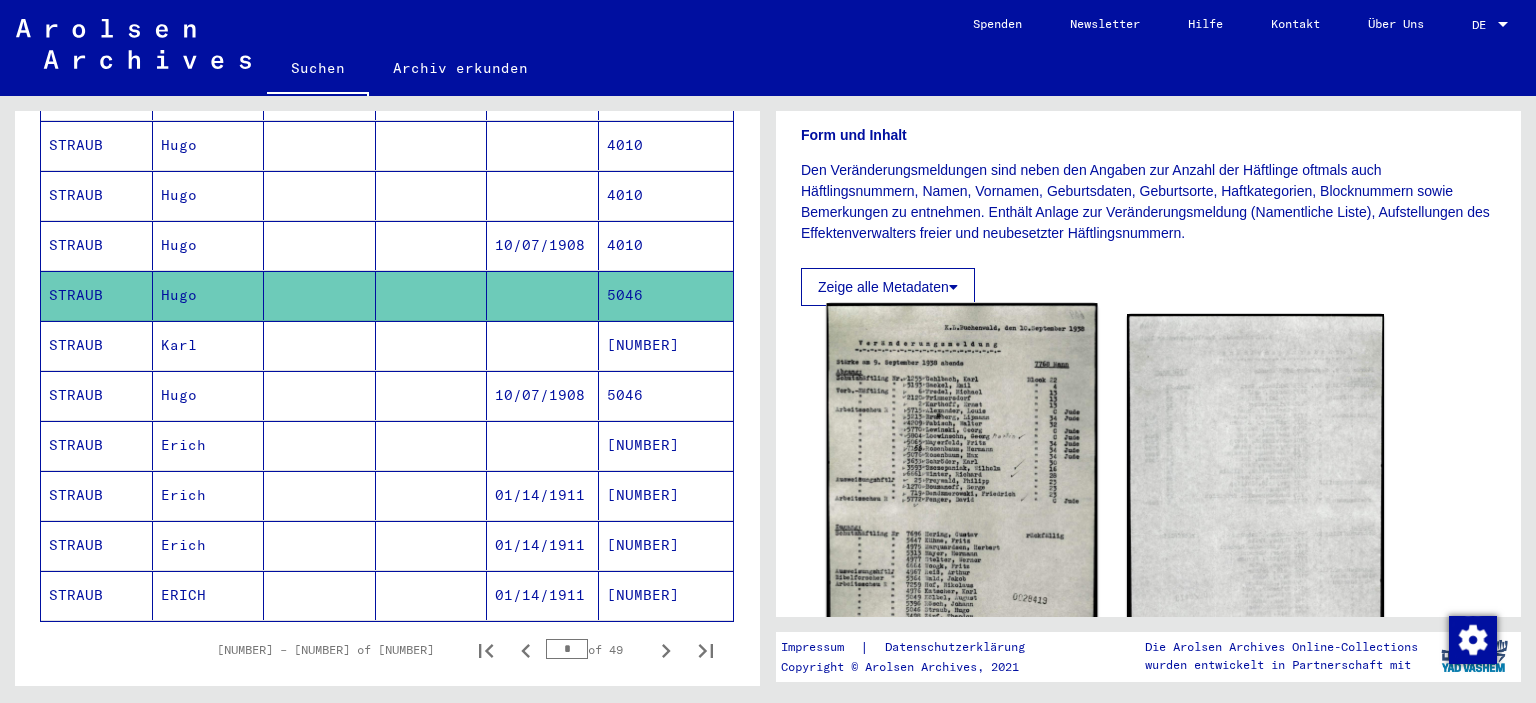 click 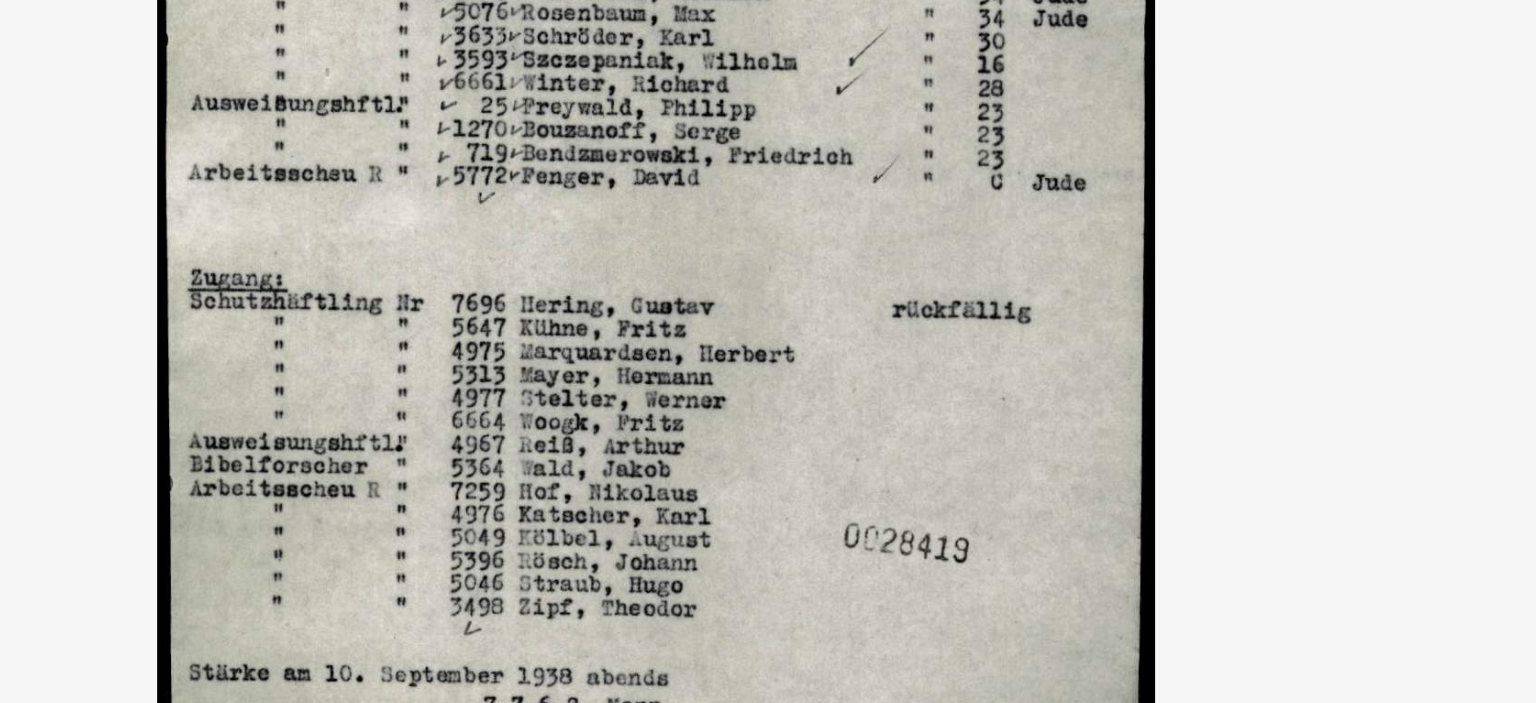 scroll, scrollTop: 297, scrollLeft: 0, axis: vertical 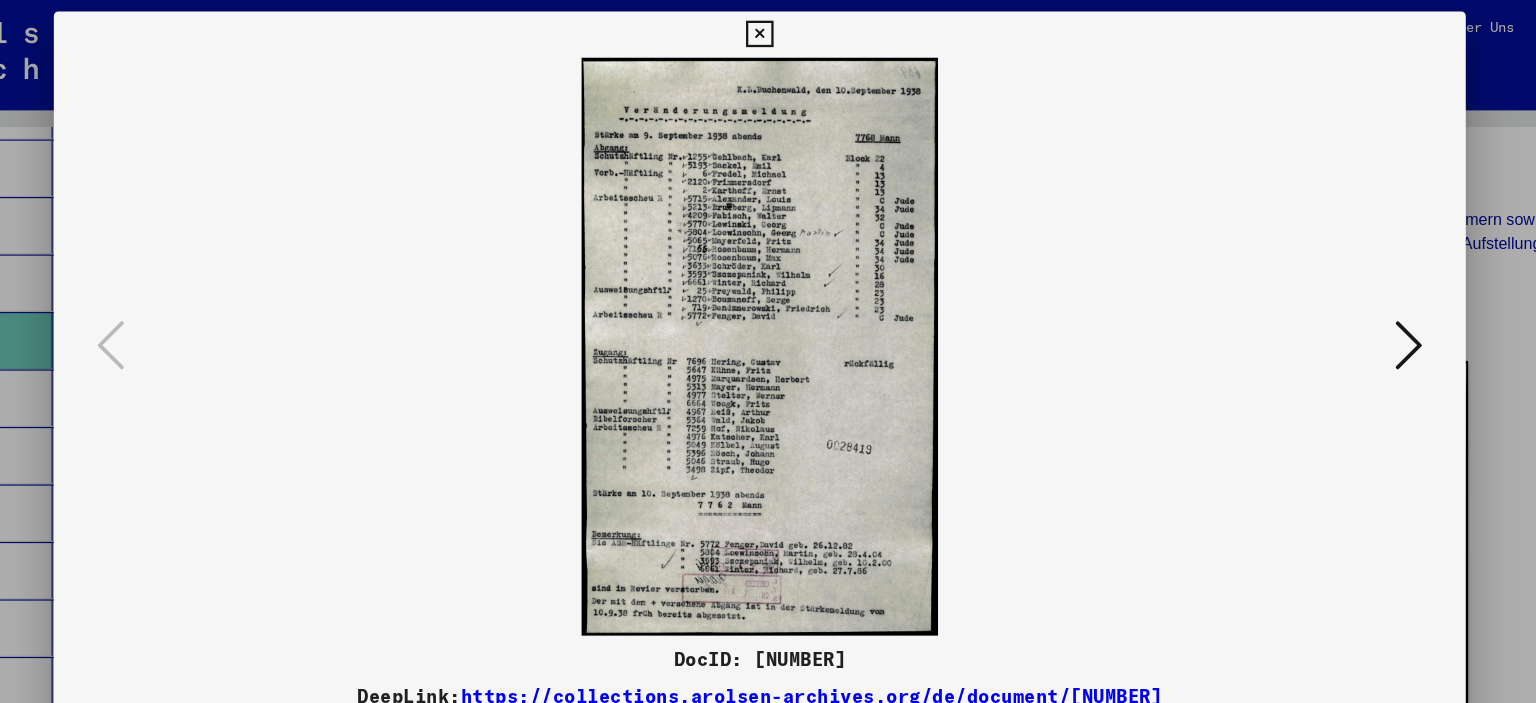click at bounding box center [767, 30] 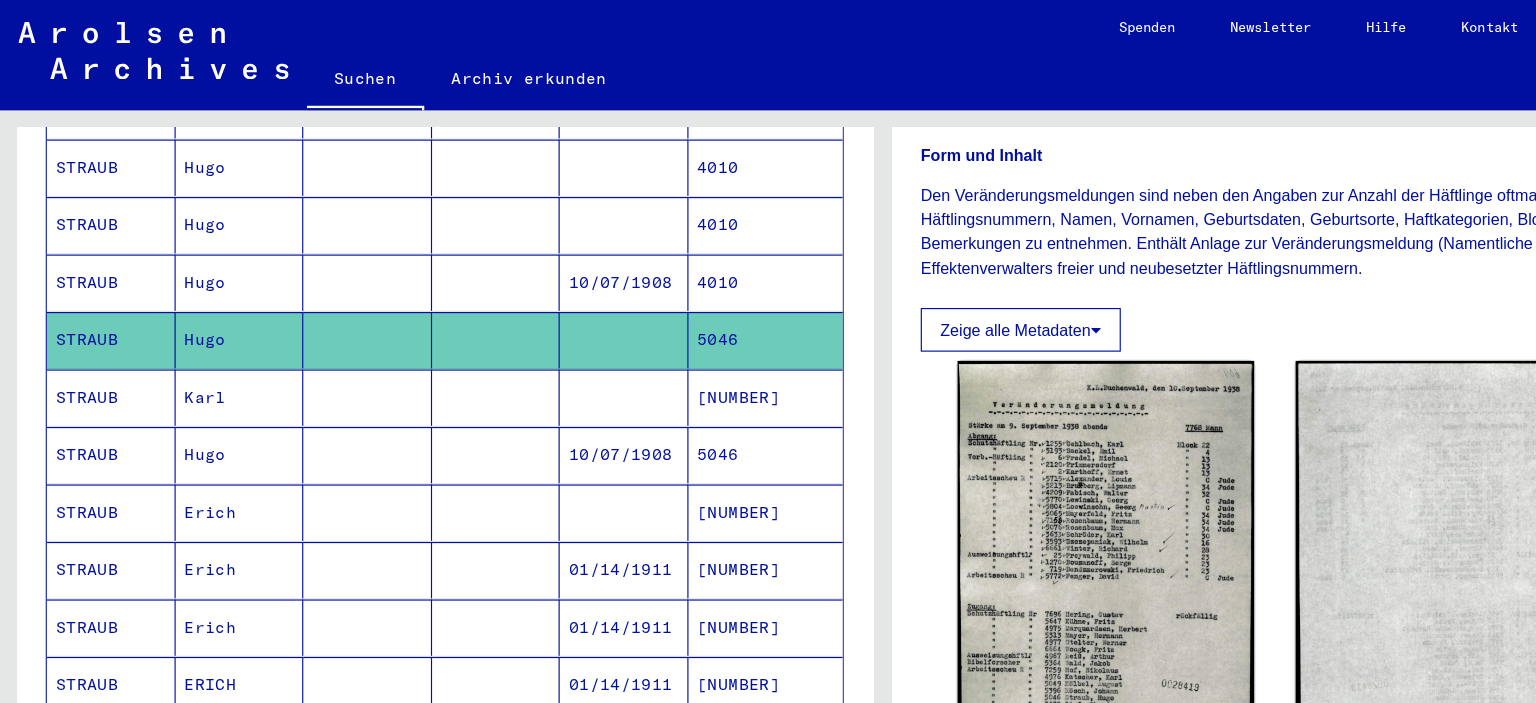 click on "STRAUB" at bounding box center (97, 495) 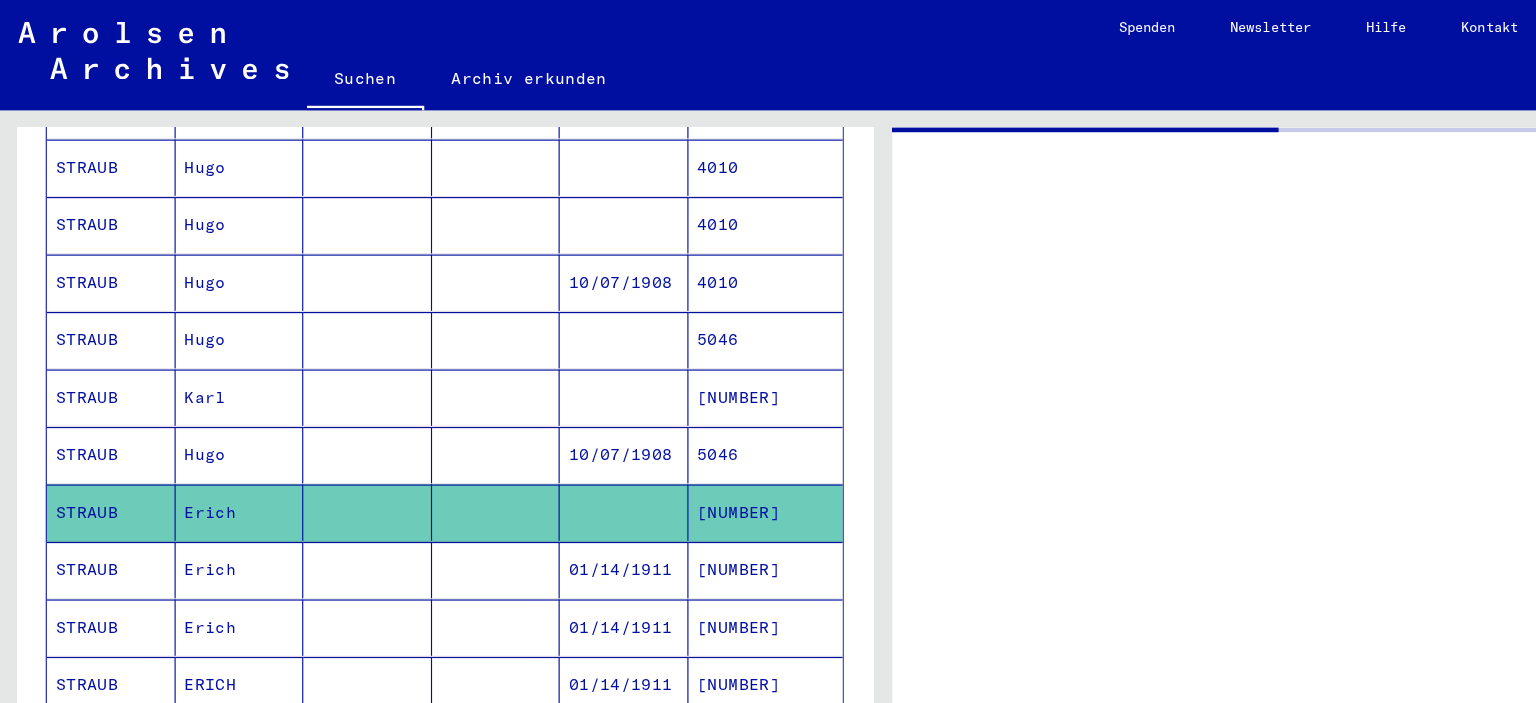 scroll, scrollTop: 0, scrollLeft: 0, axis: both 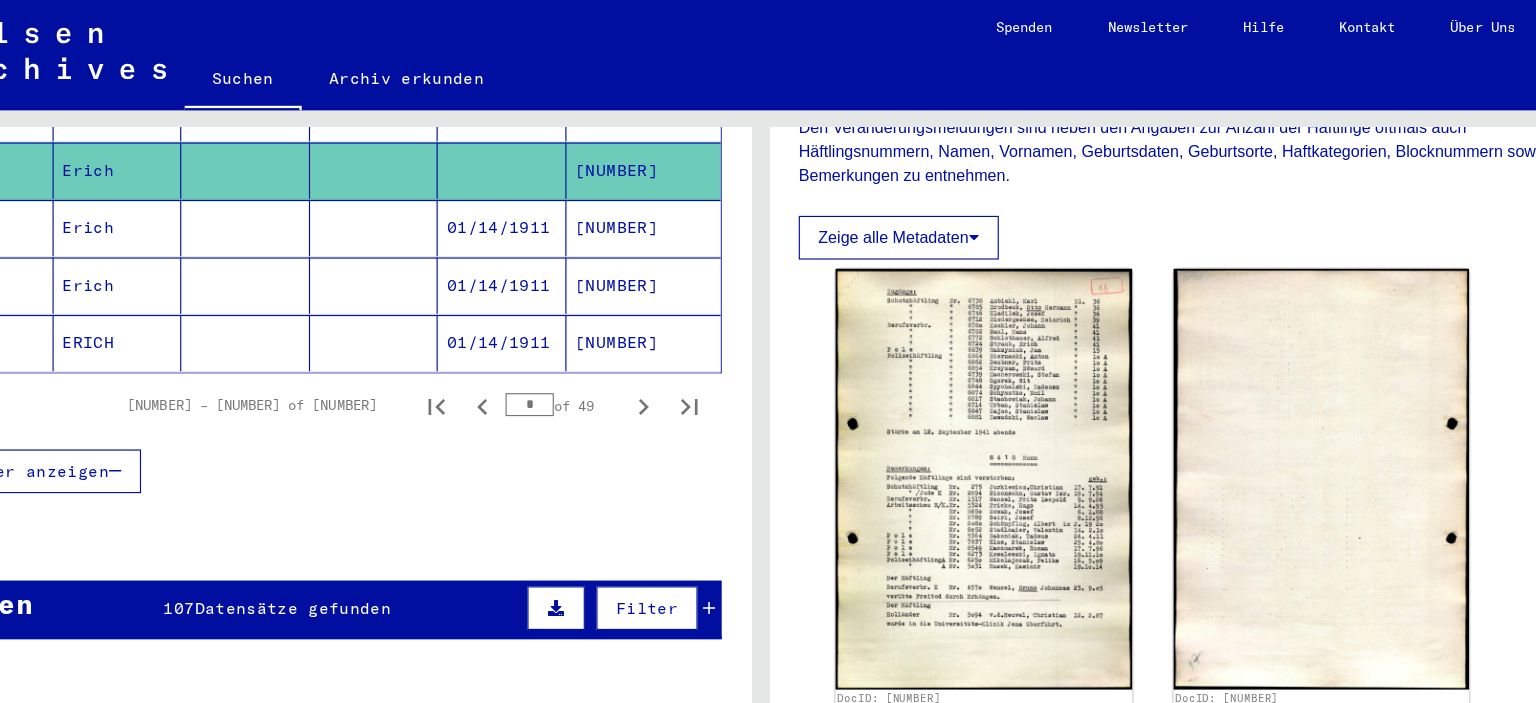 click 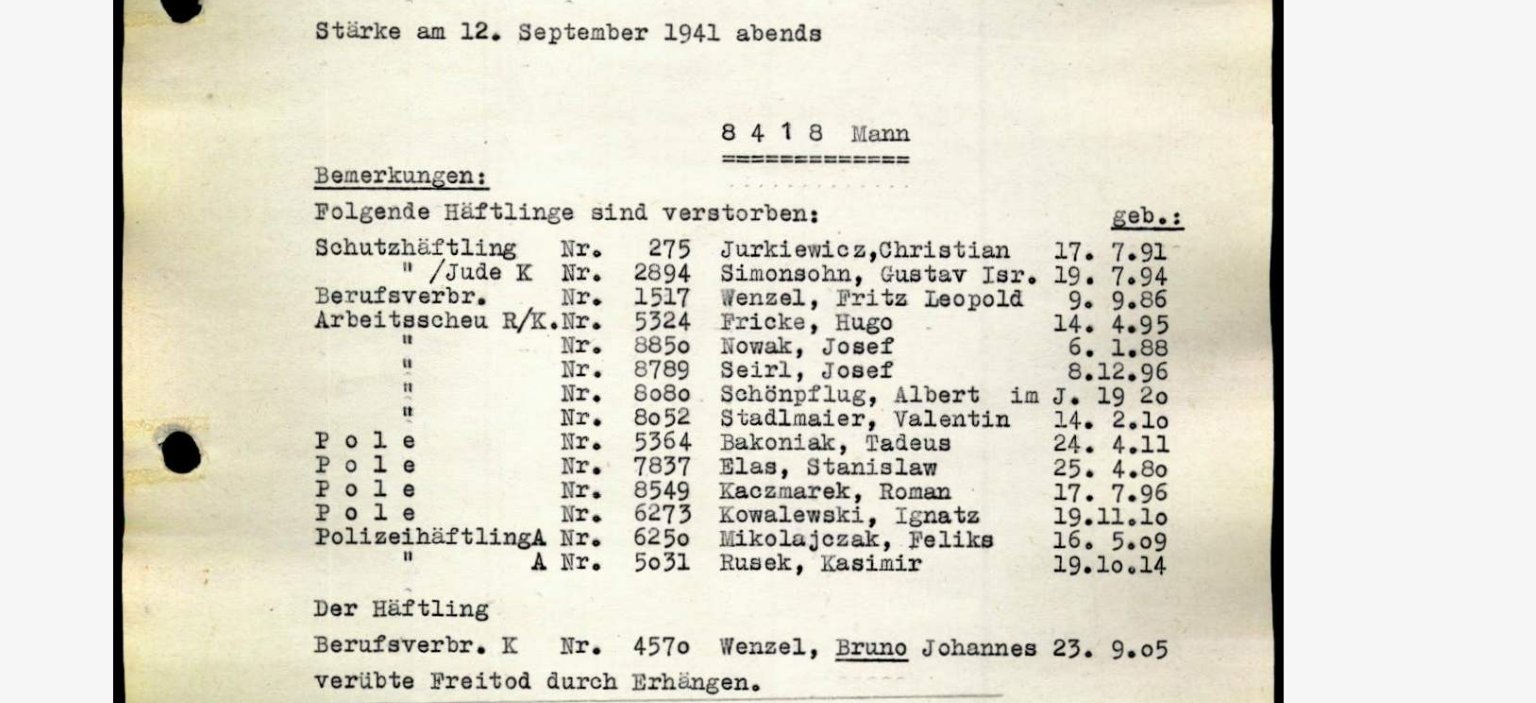 scroll, scrollTop: 355, scrollLeft: 0, axis: vertical 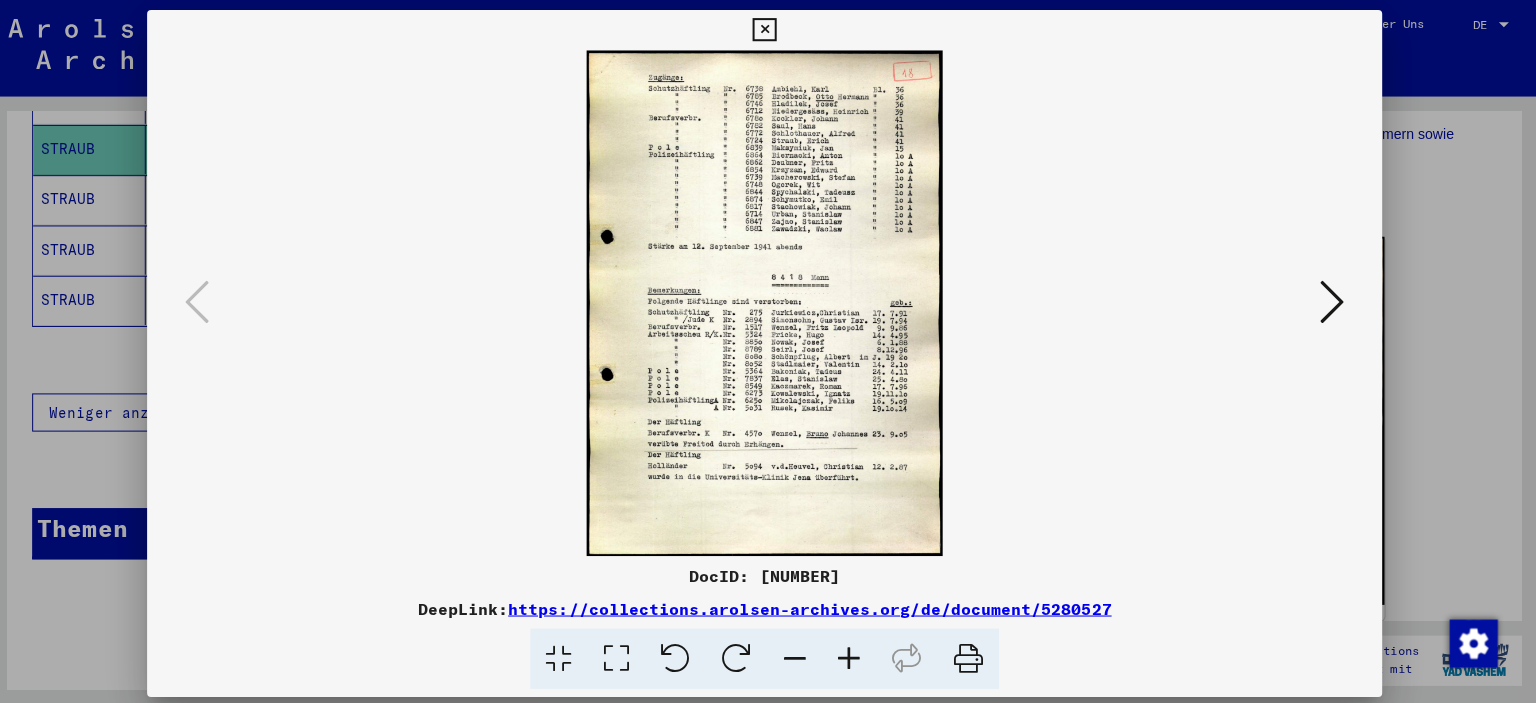 click at bounding box center (767, 30) 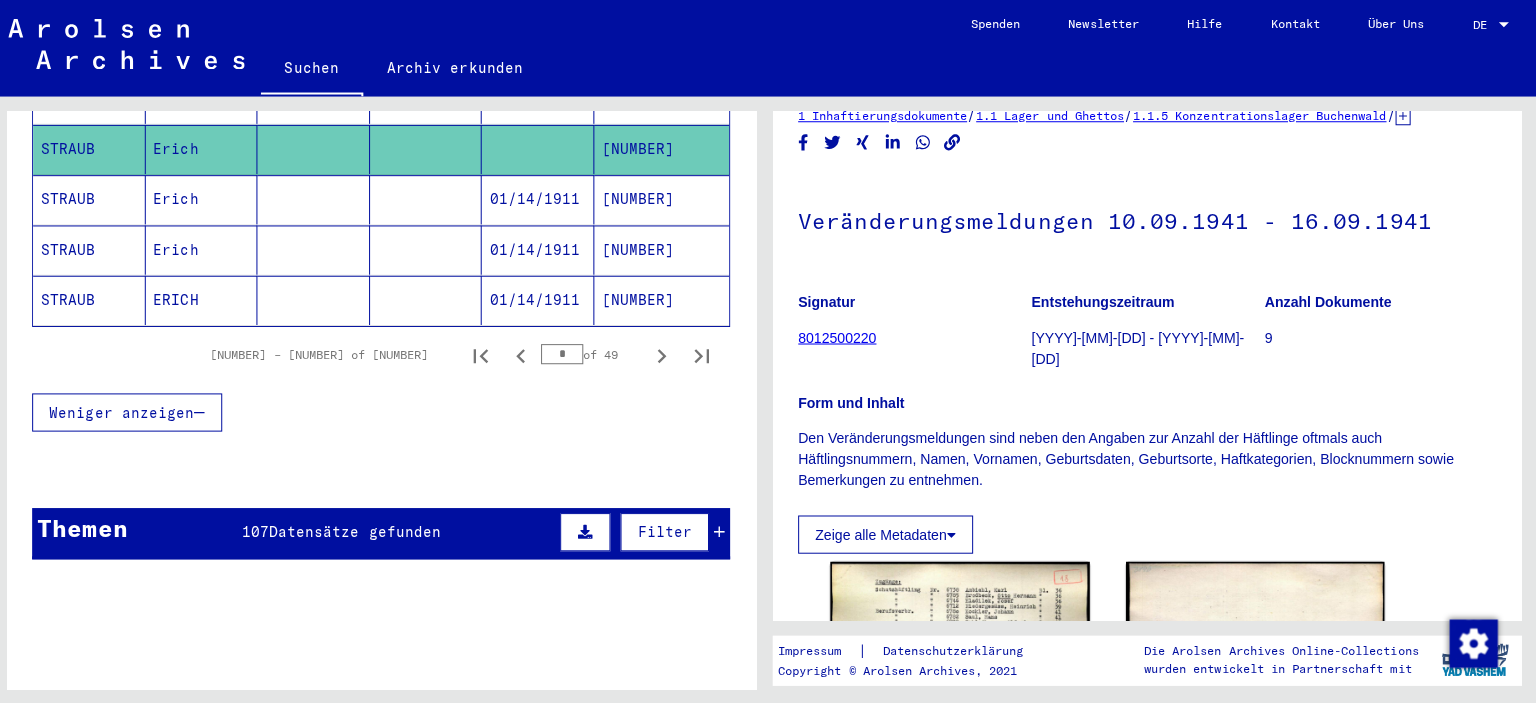 scroll, scrollTop: 0, scrollLeft: 0, axis: both 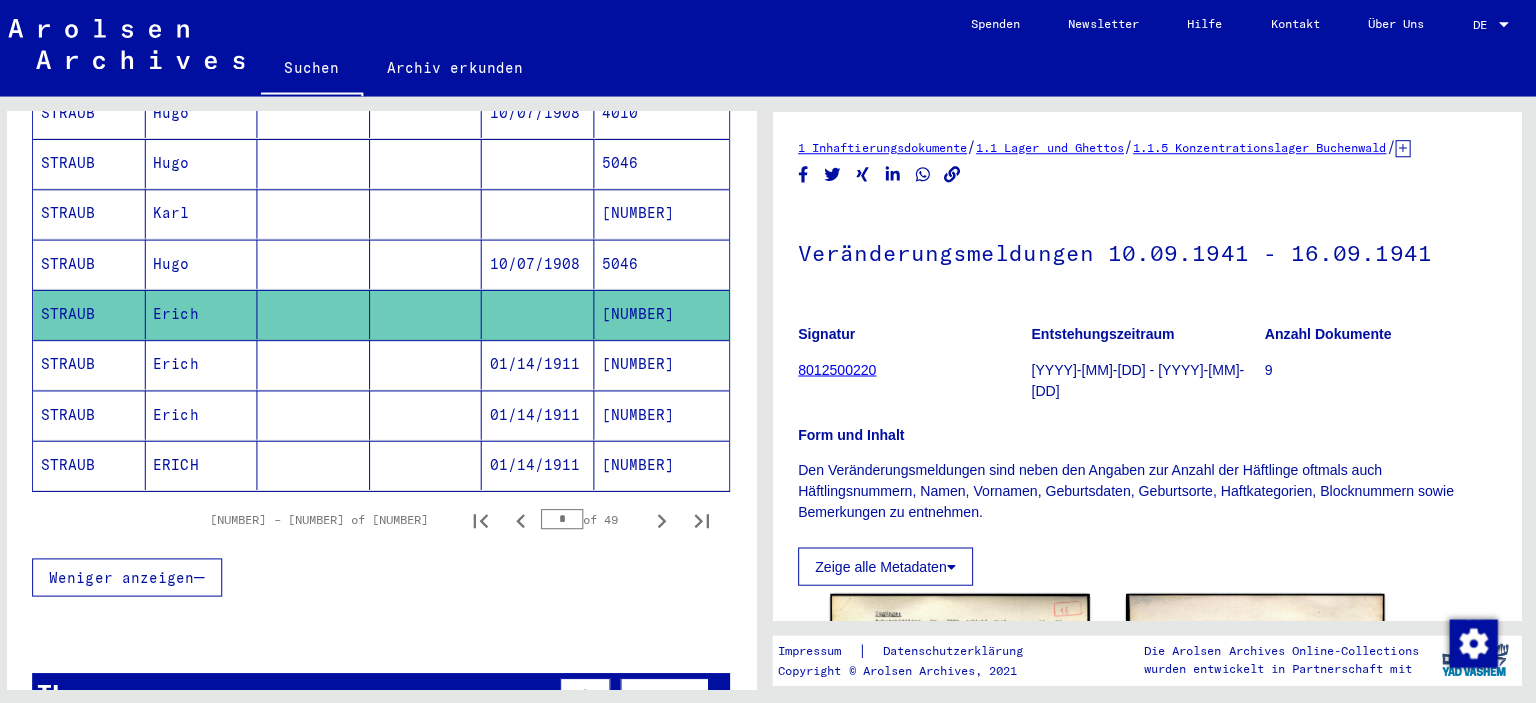 click on "Karl" at bounding box center (209, 262) 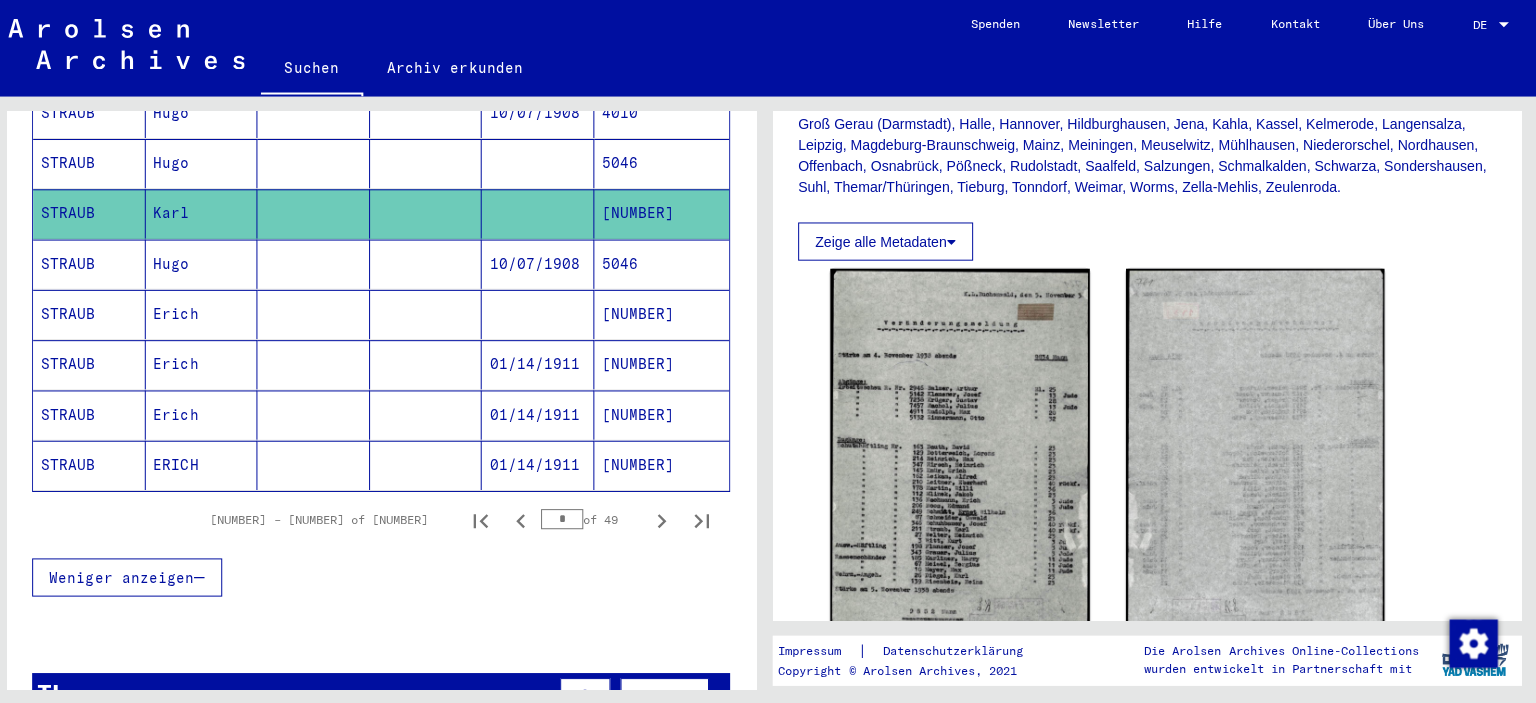 scroll, scrollTop: 493, scrollLeft: 0, axis: vertical 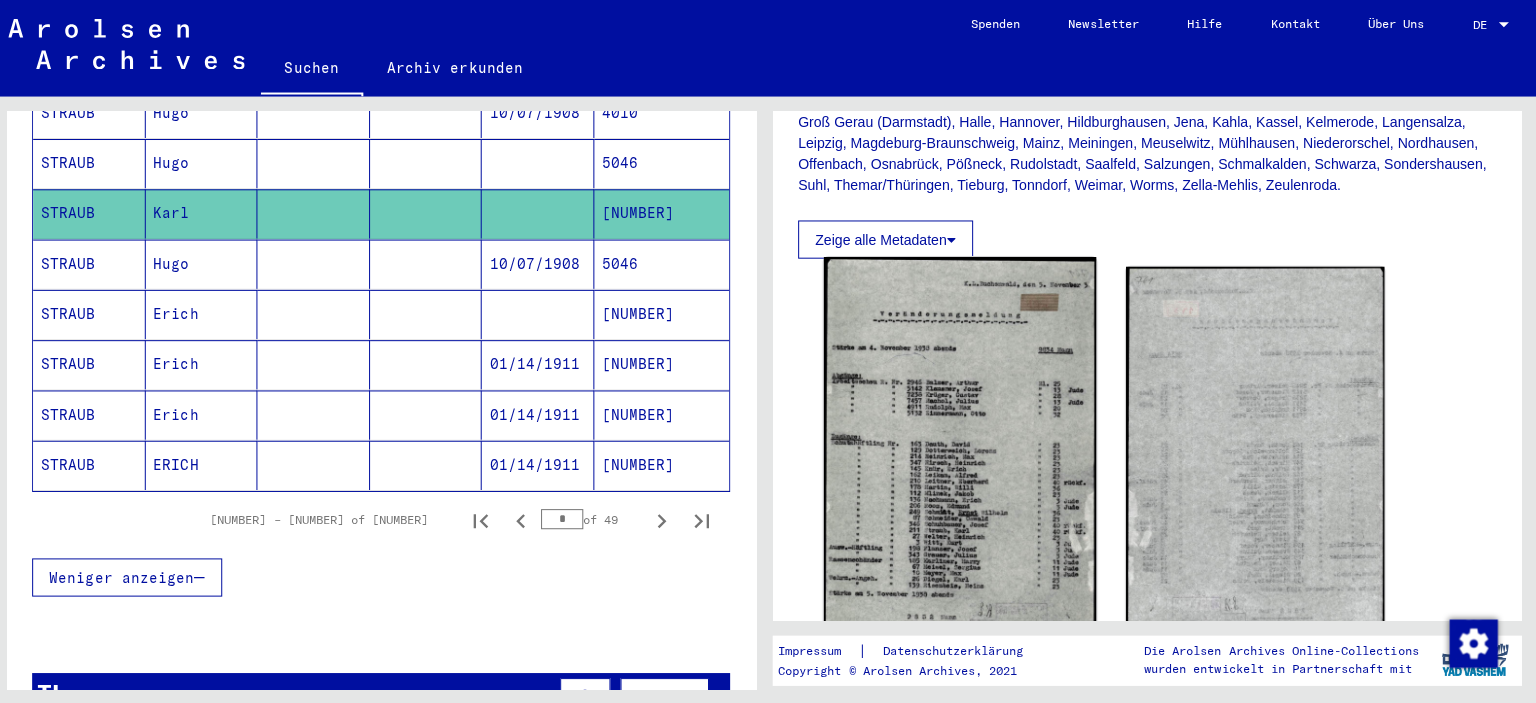 click 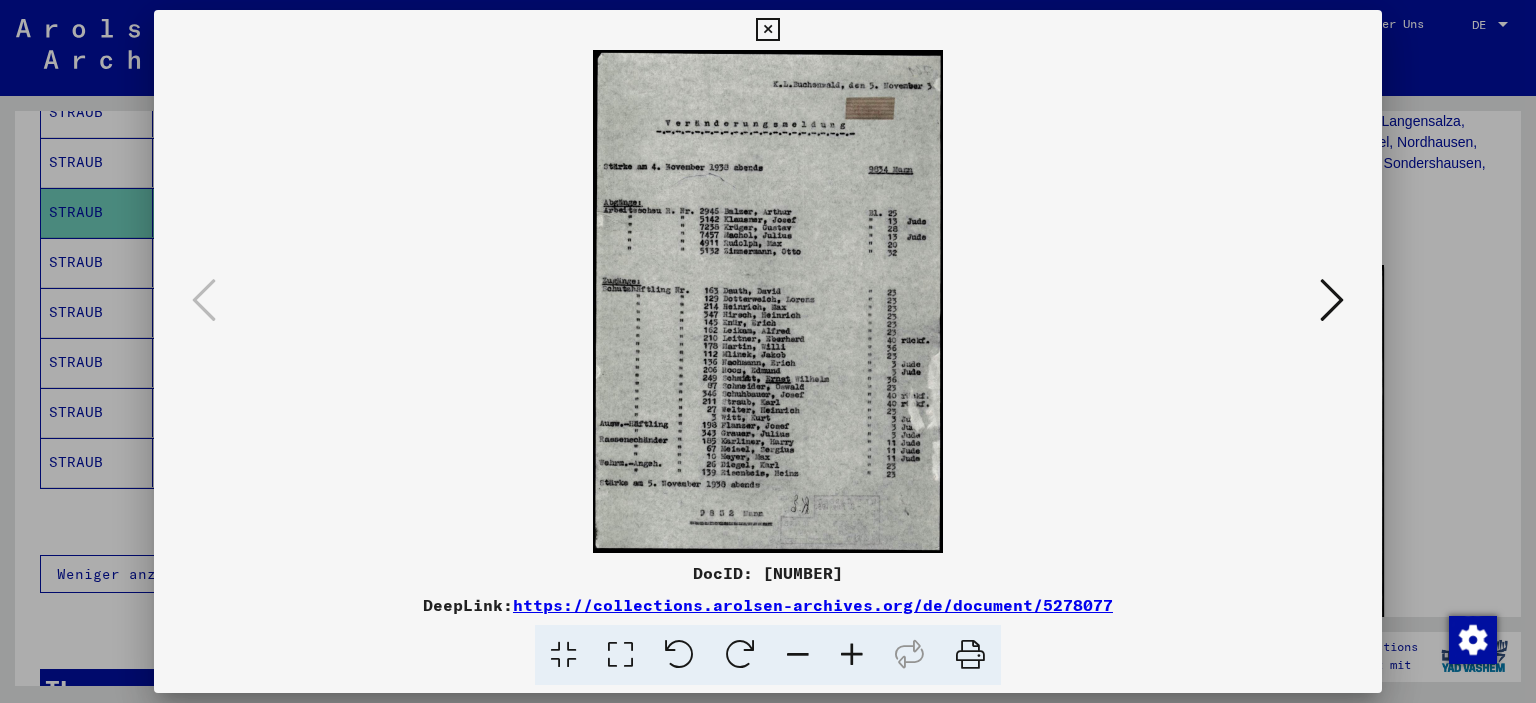 click at bounding box center [1332, 300] 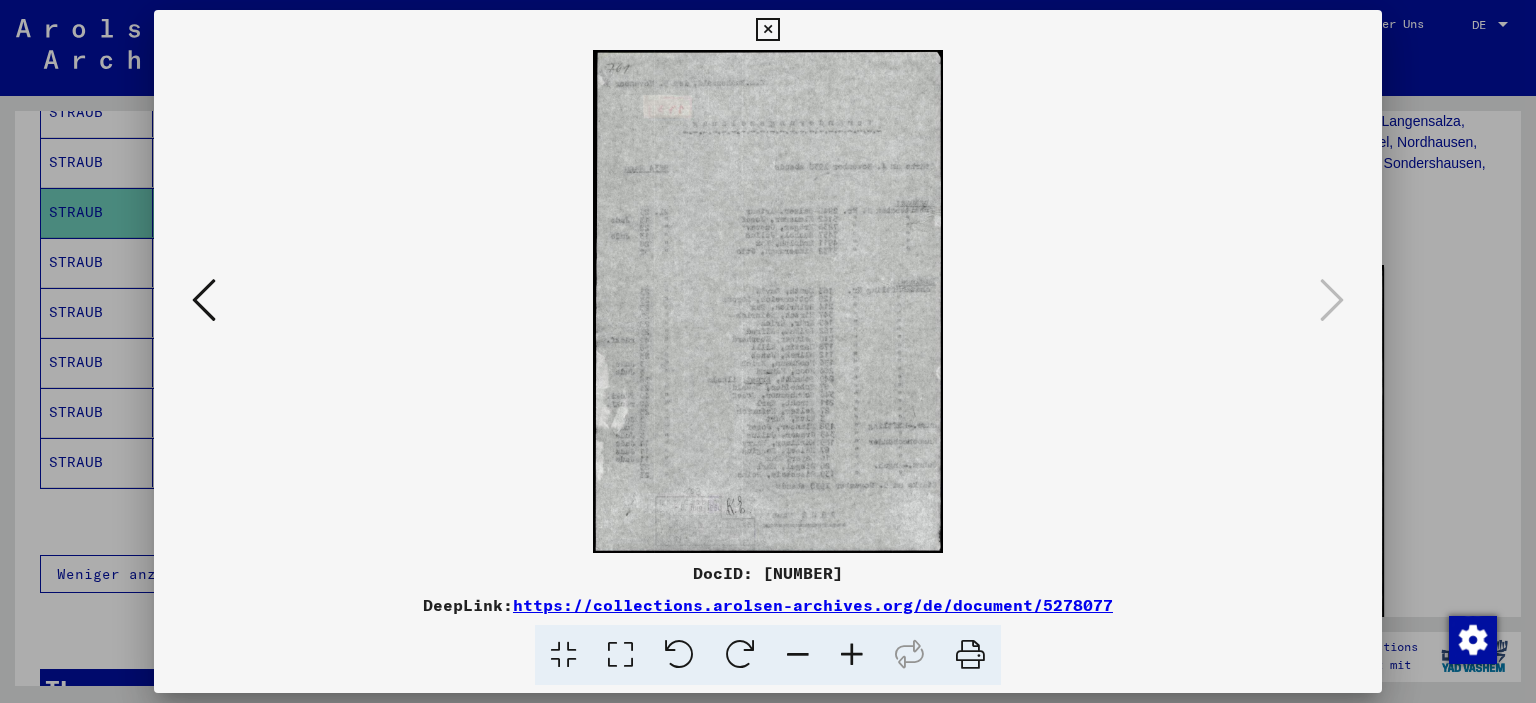 click at bounding box center [767, 30] 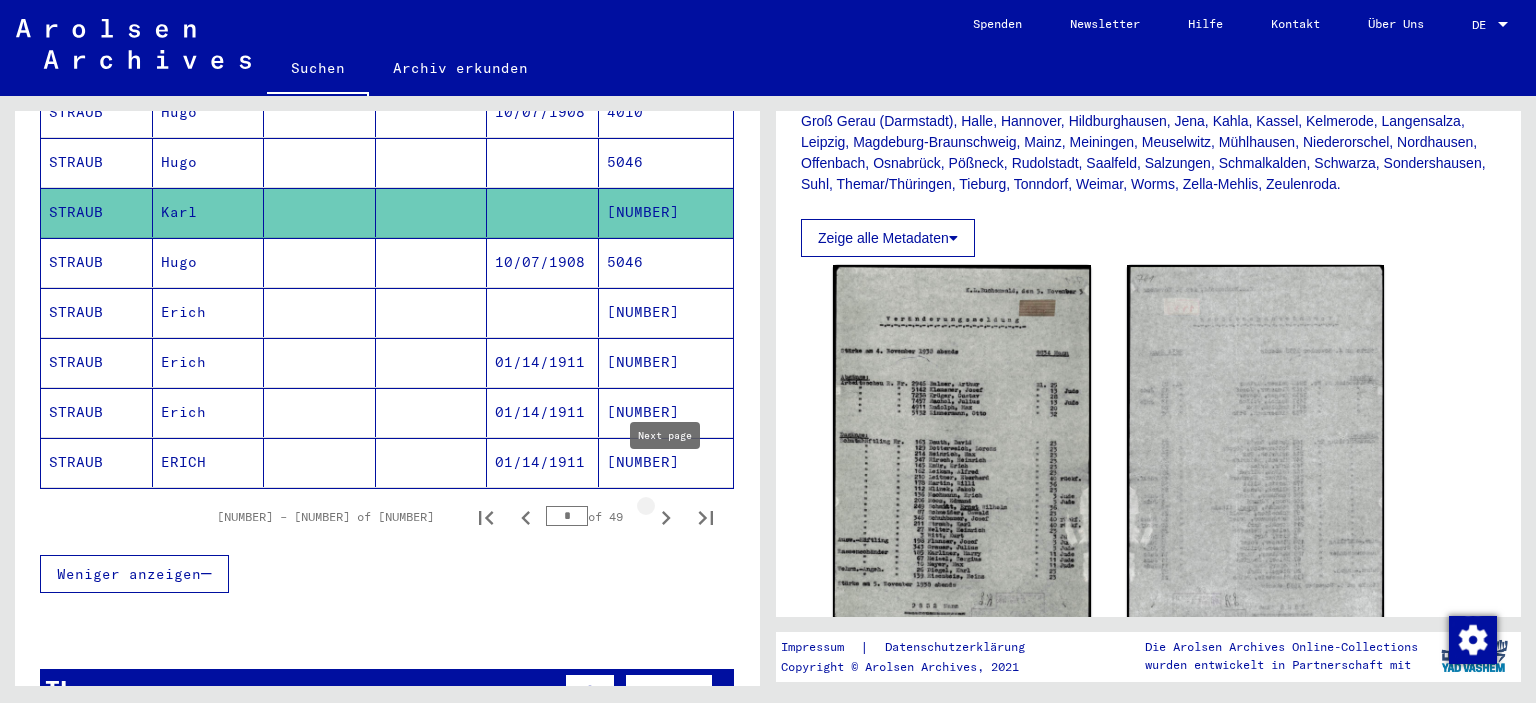 click 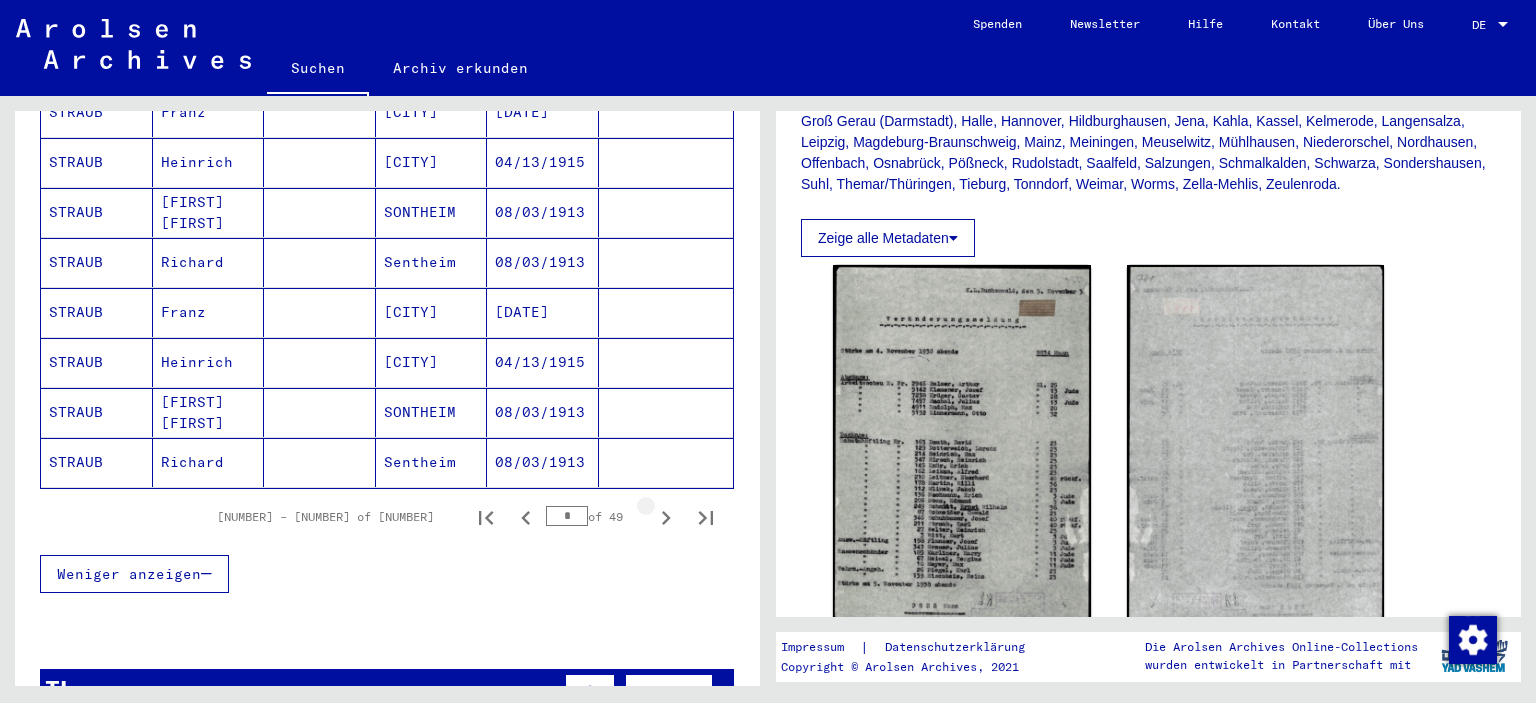 click 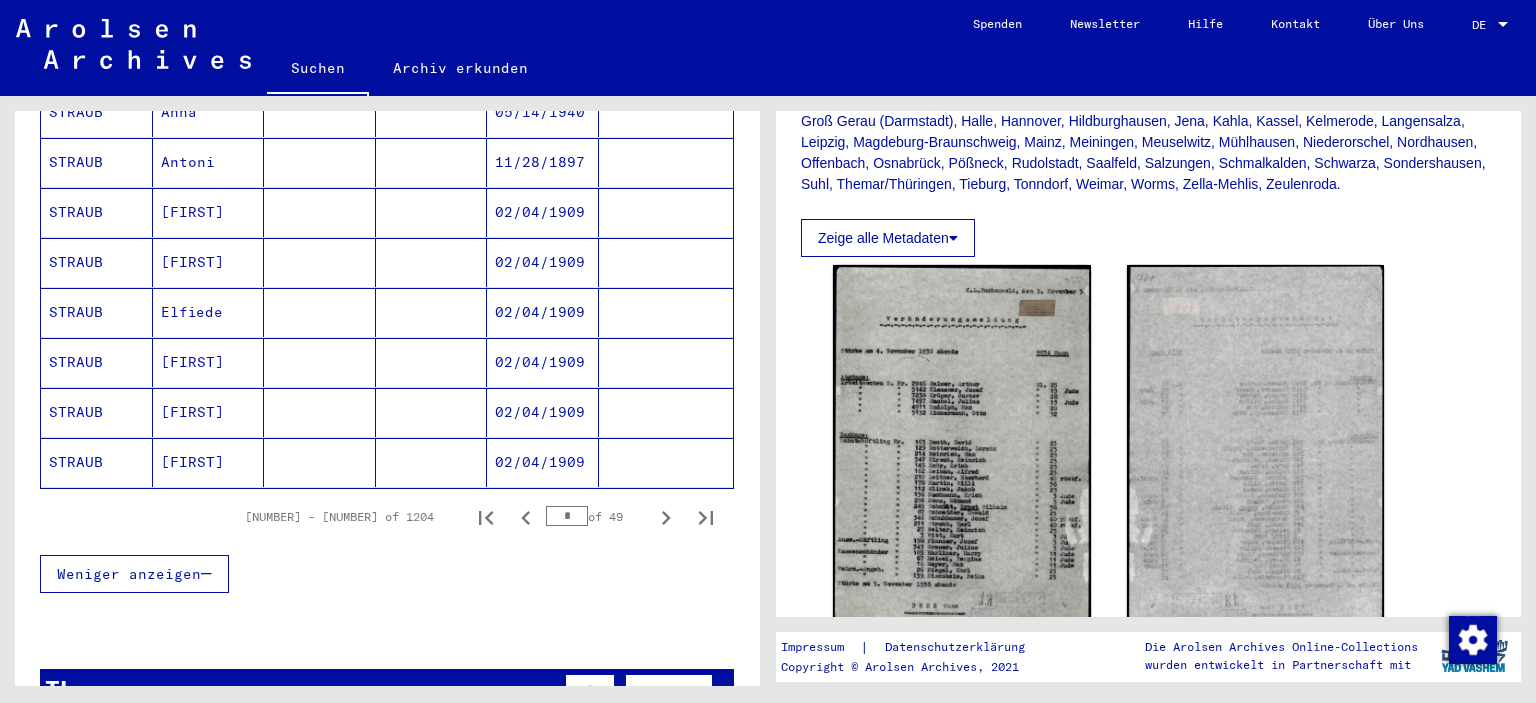 click 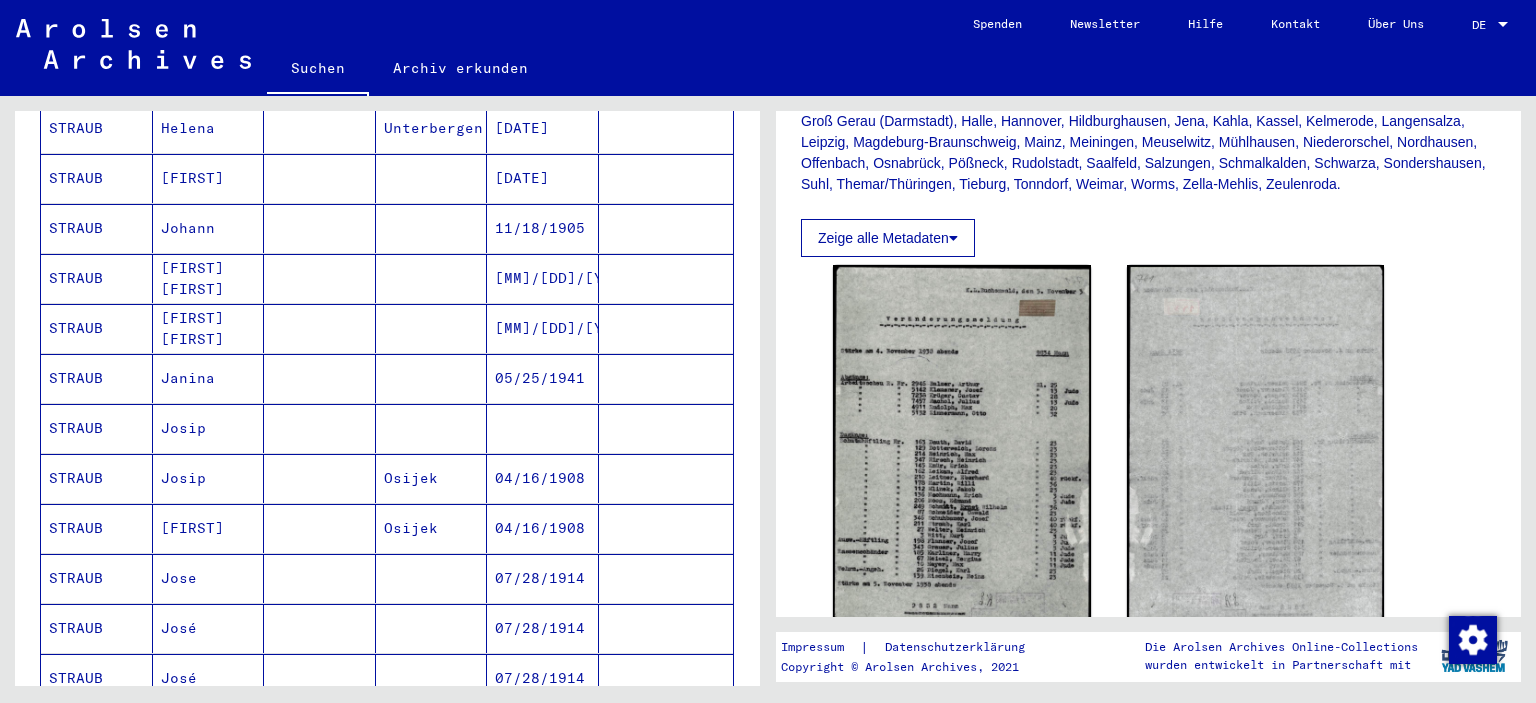 scroll, scrollTop: 871, scrollLeft: 0, axis: vertical 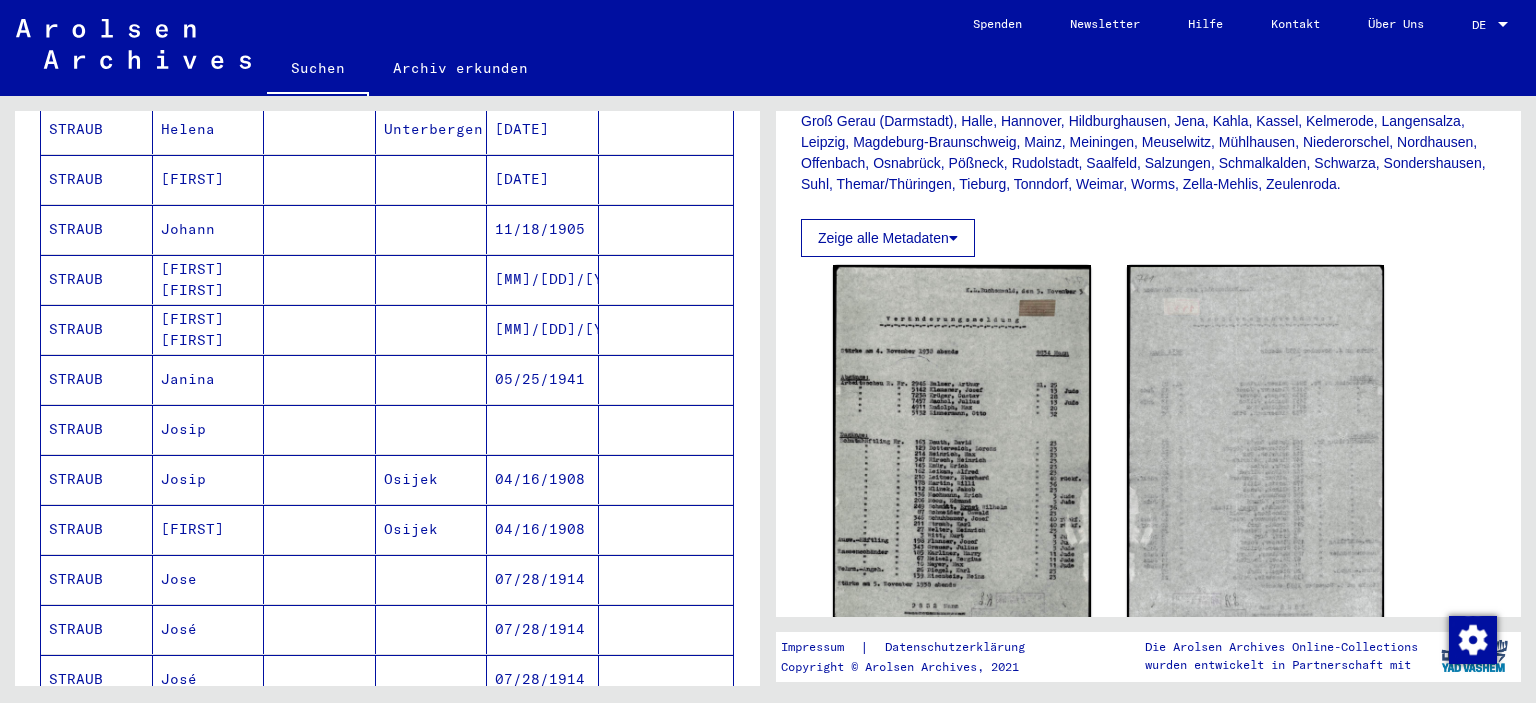 click on "[FIRST] [FIRST]" at bounding box center (209, 379) 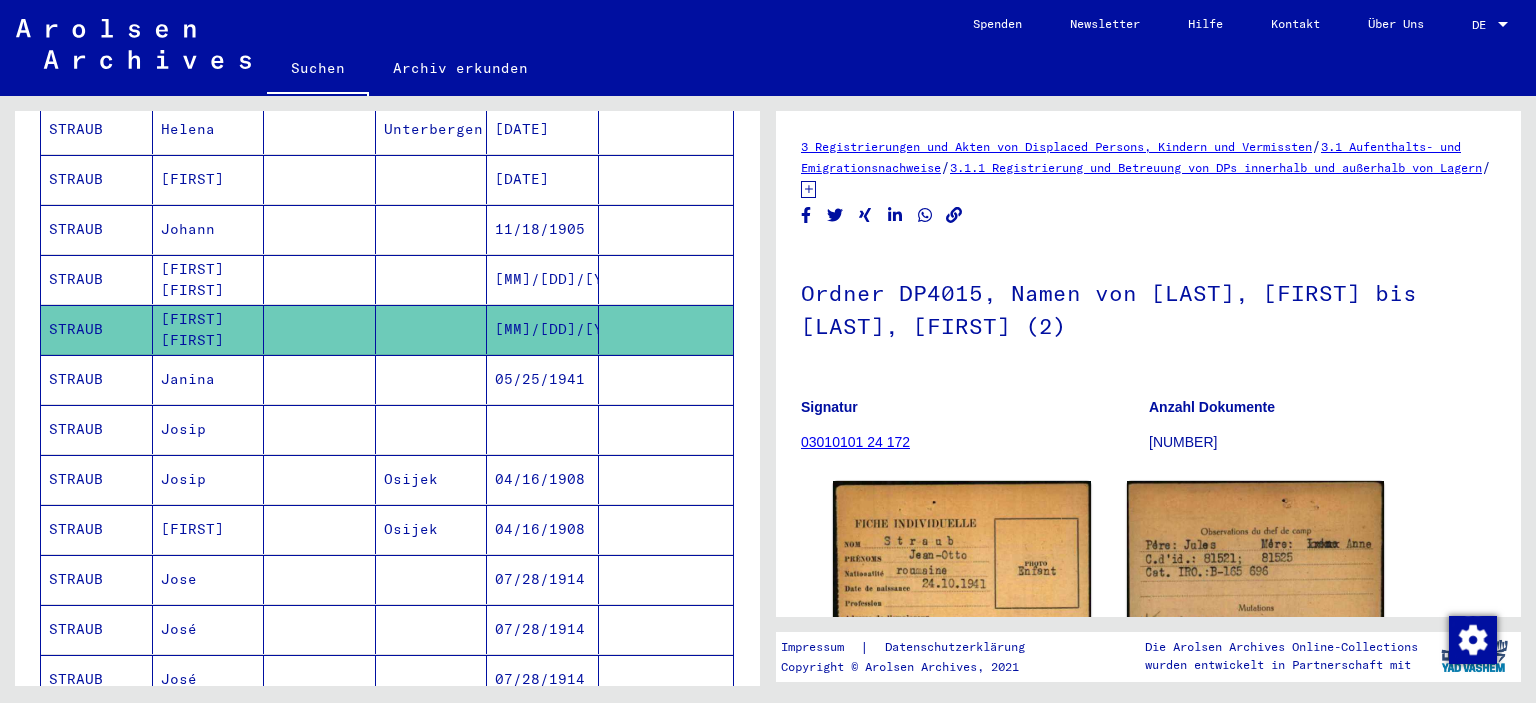 scroll, scrollTop: 173, scrollLeft: 0, axis: vertical 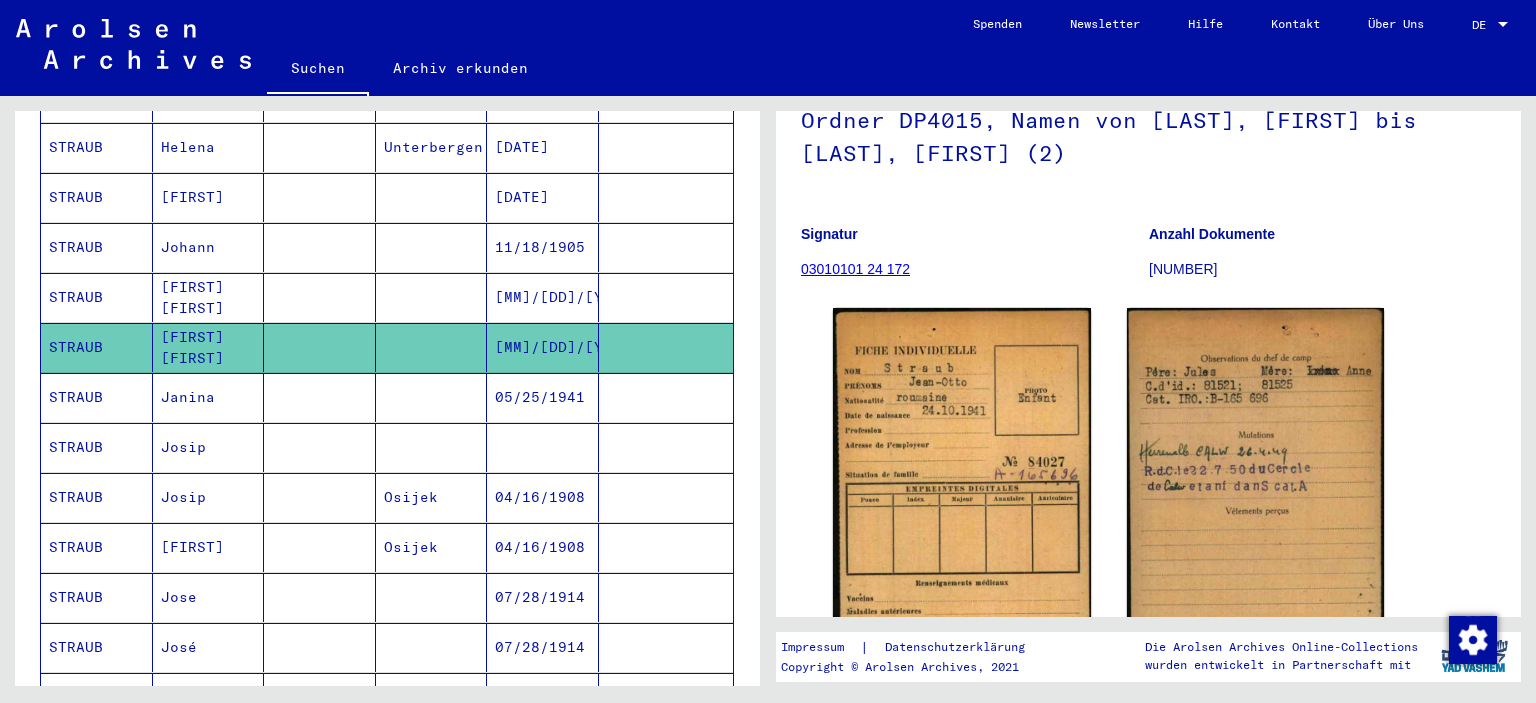 click on "[FIRST]" at bounding box center [209, 247] 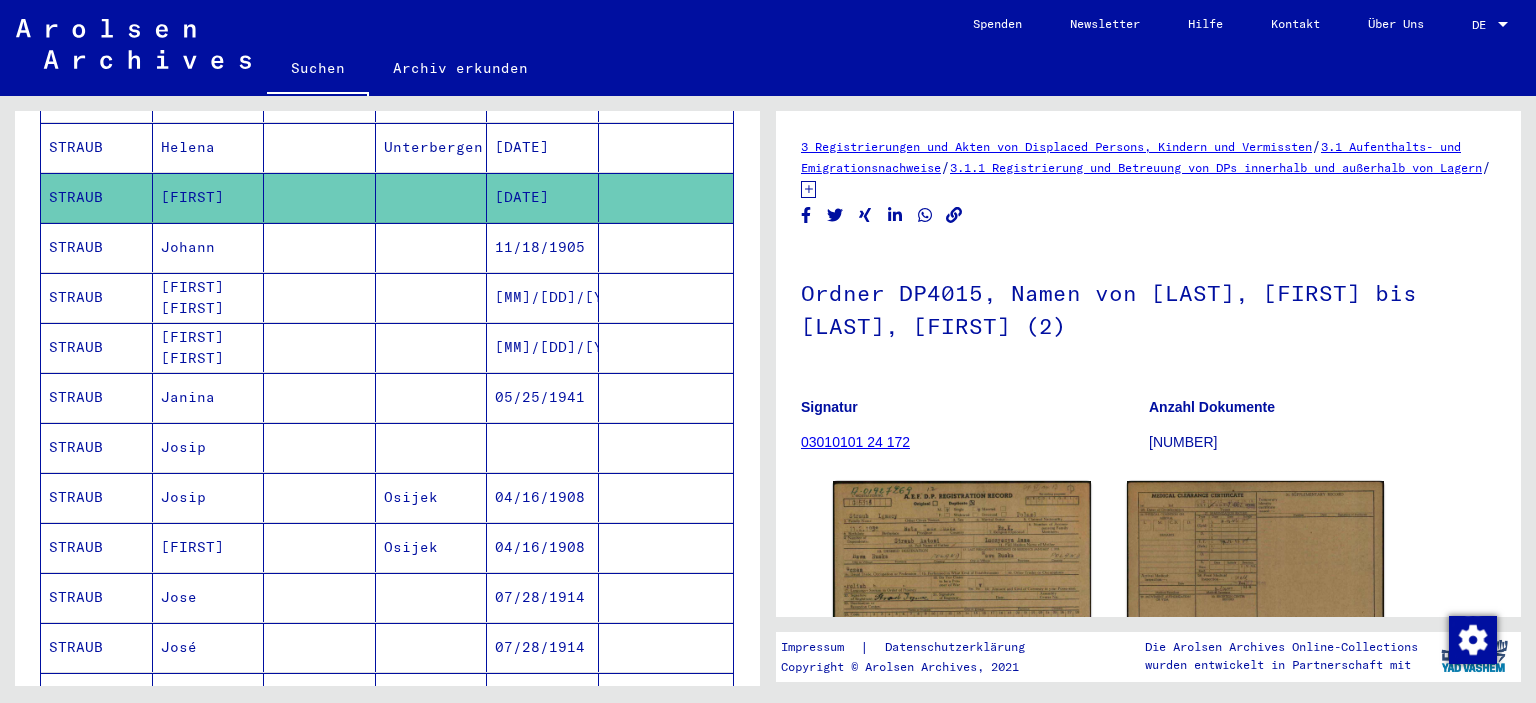 scroll, scrollTop: 65, scrollLeft: 0, axis: vertical 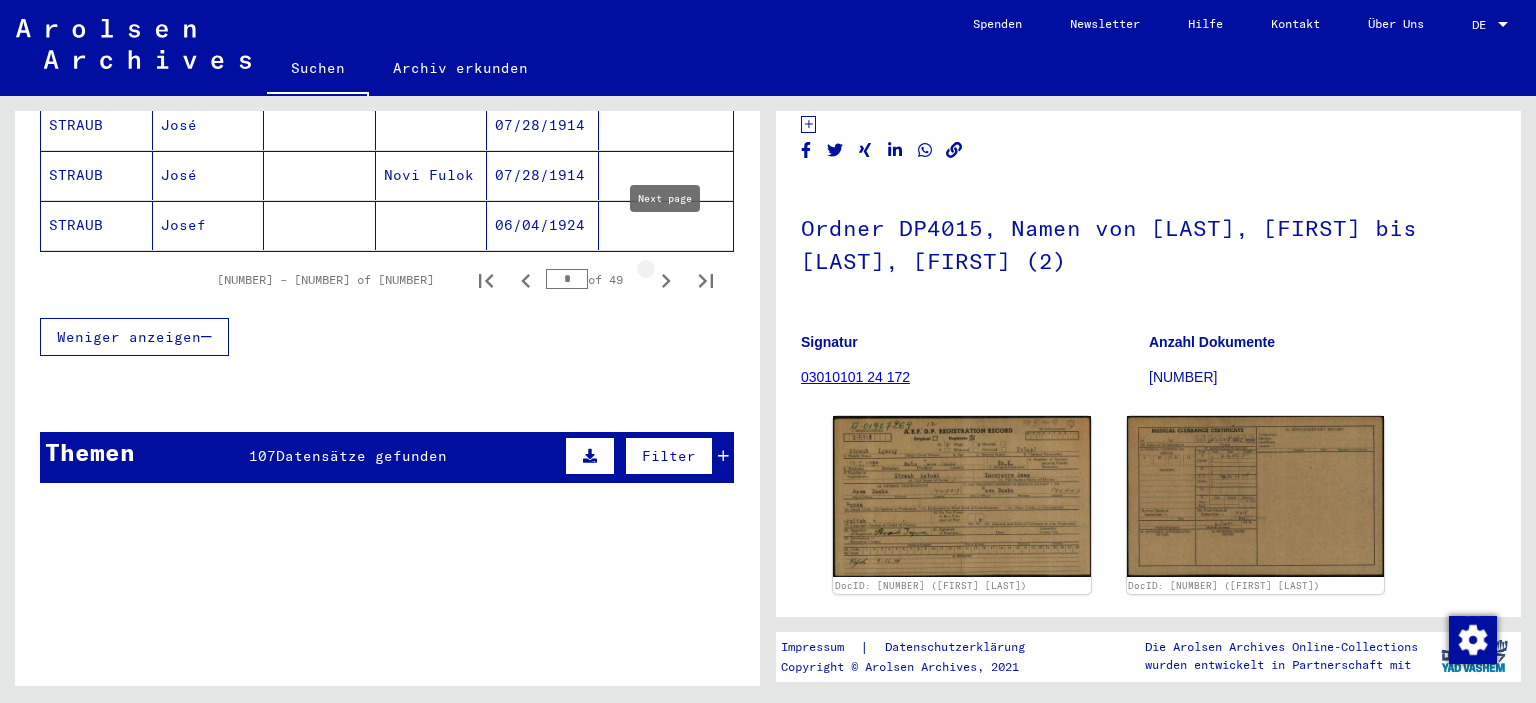 click 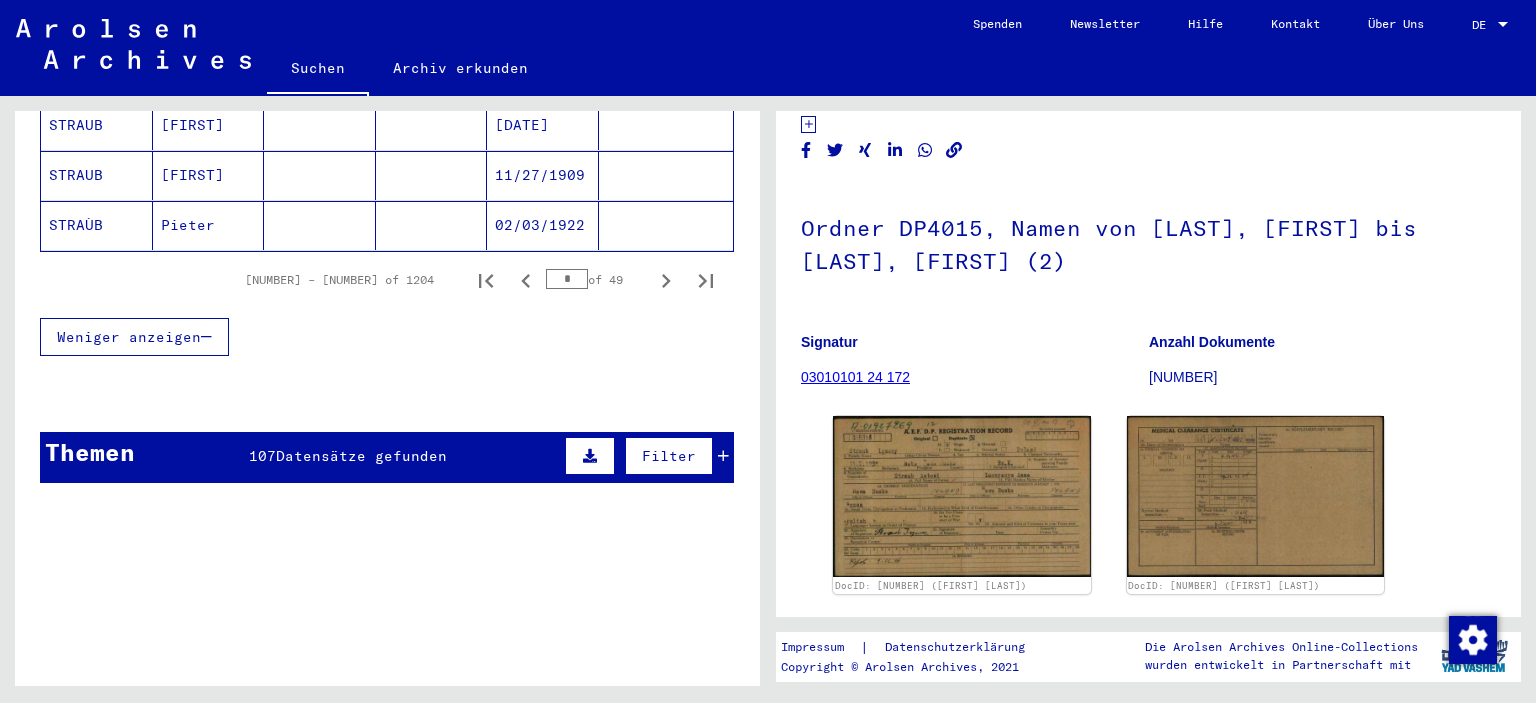 click on "Pieter" 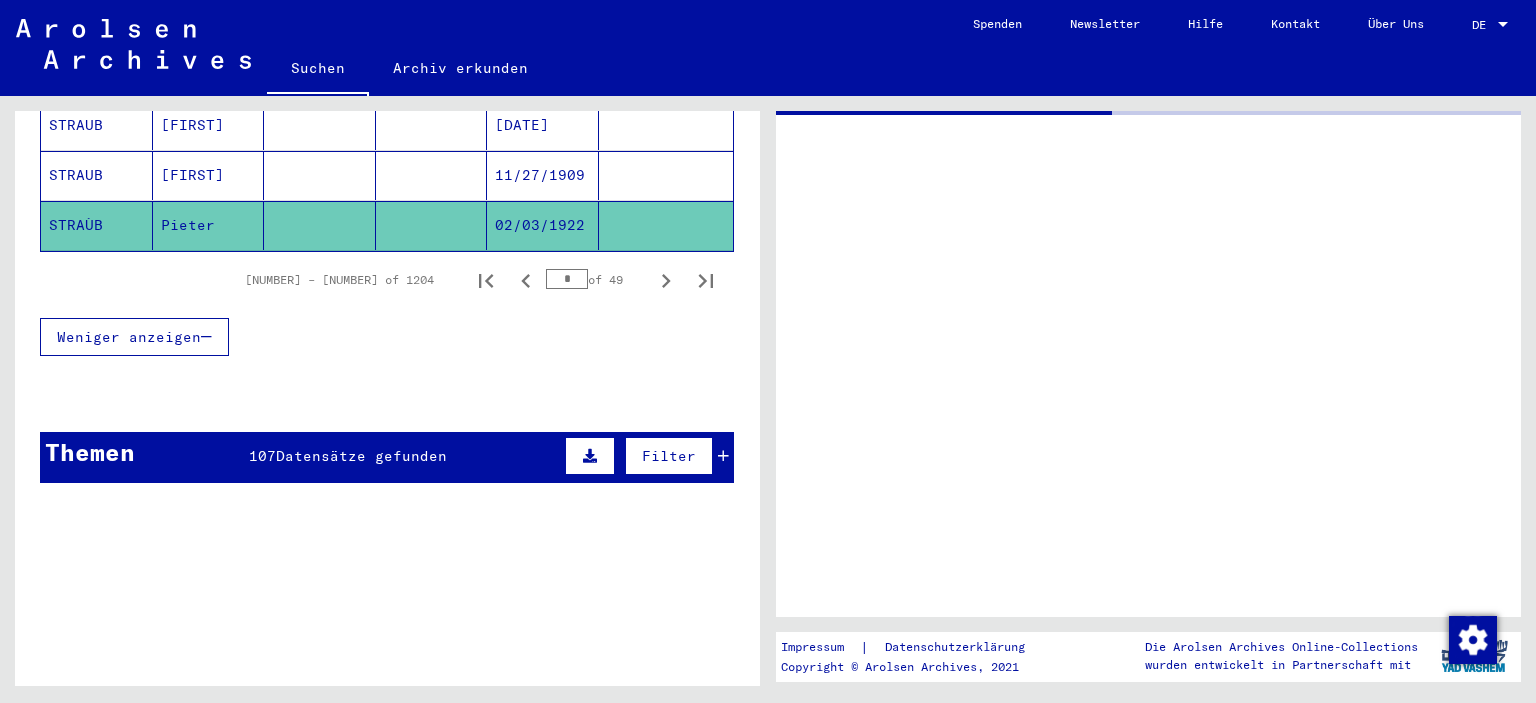 scroll, scrollTop: 0, scrollLeft: 0, axis: both 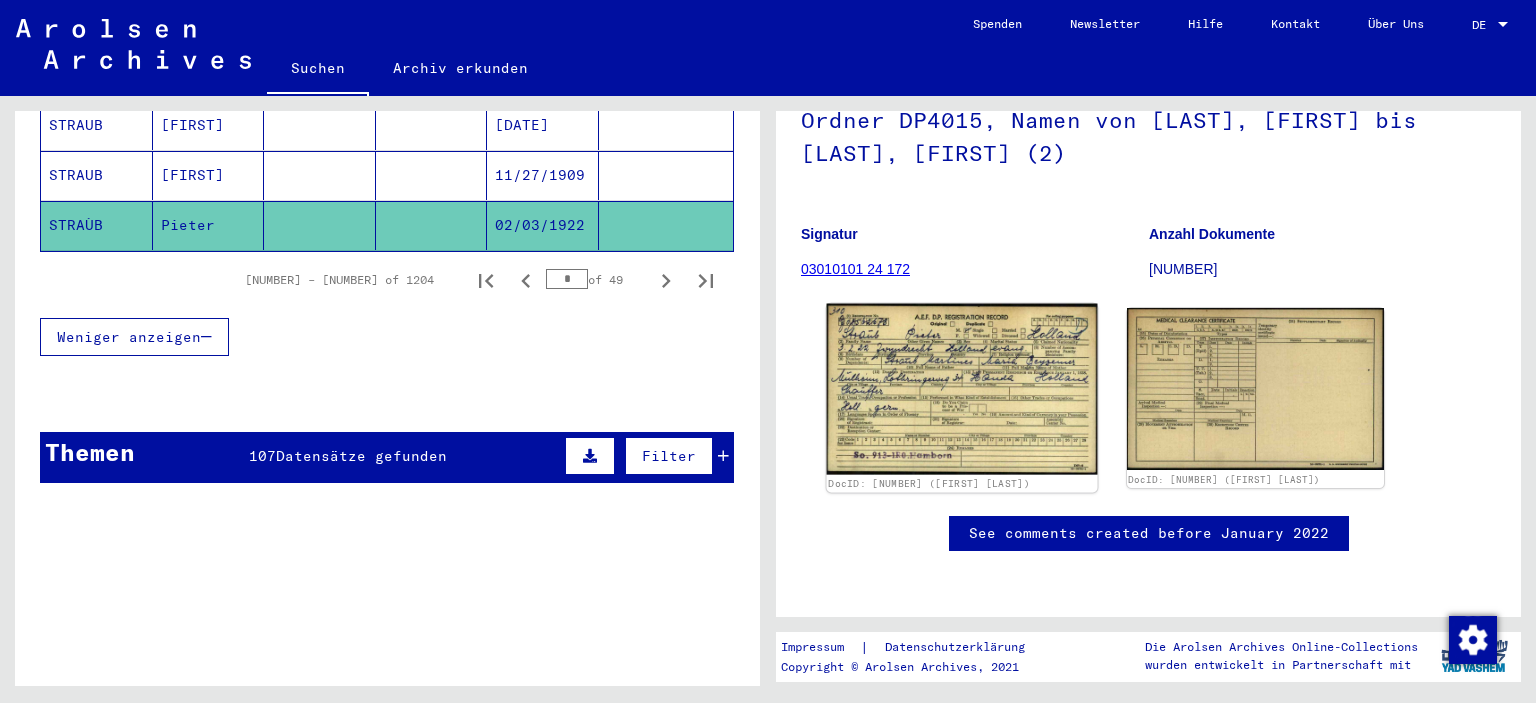 click 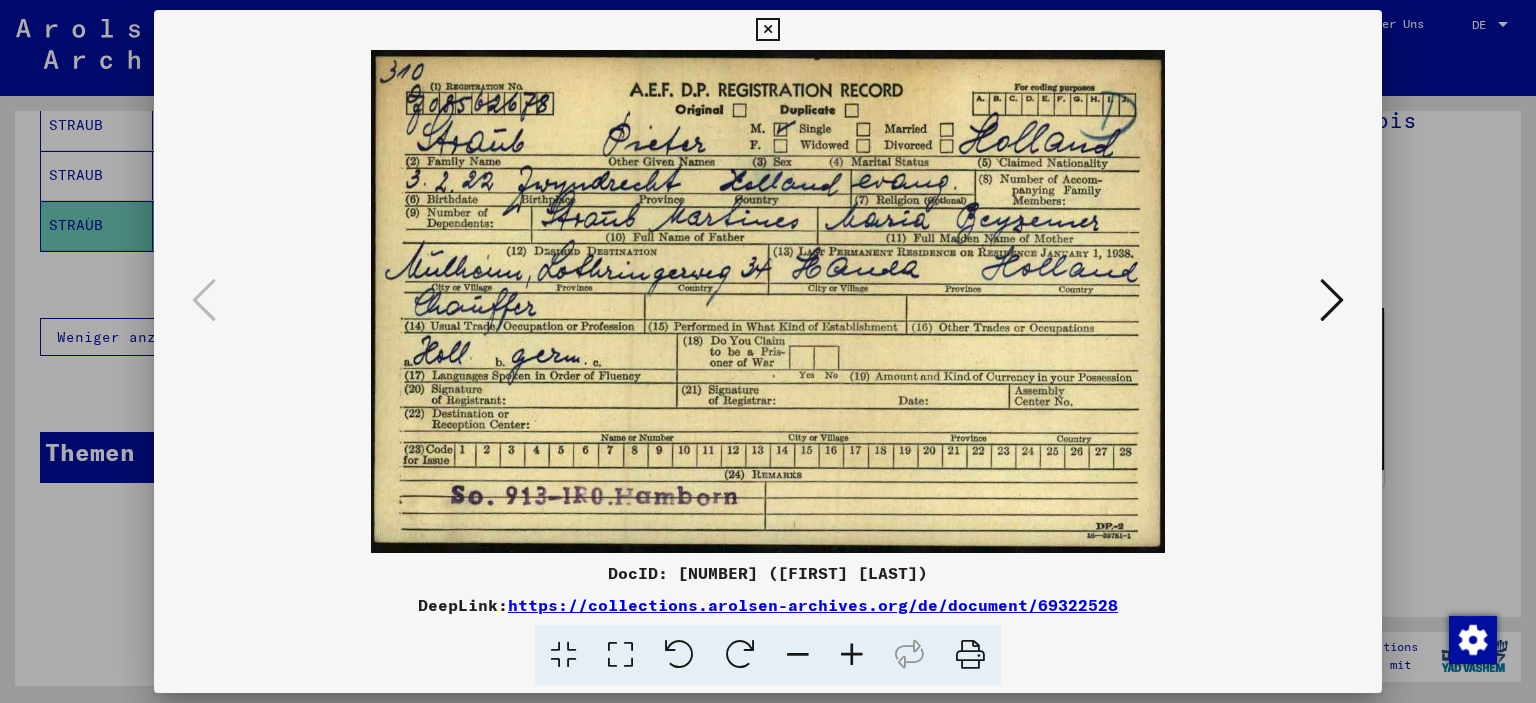 click at bounding box center [767, 30] 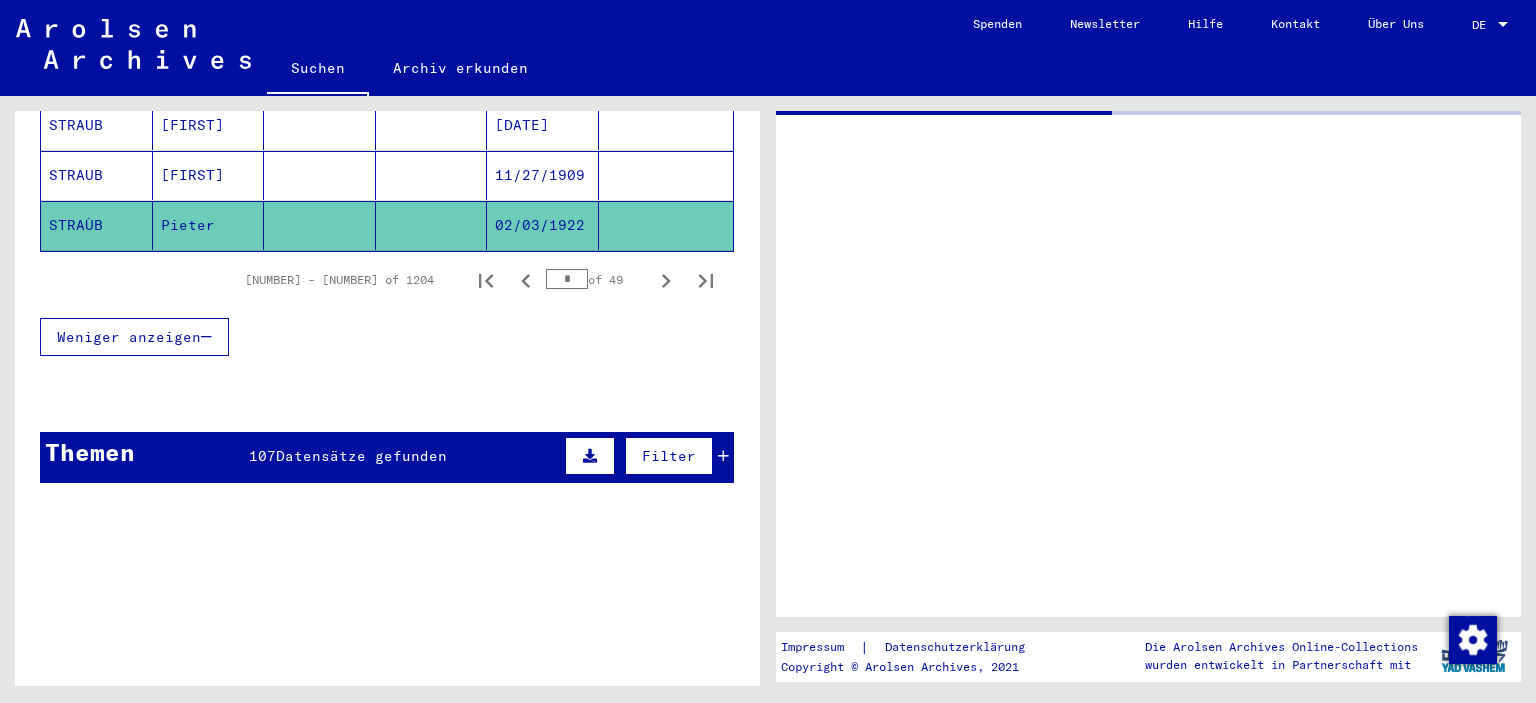 scroll, scrollTop: 0, scrollLeft: 0, axis: both 